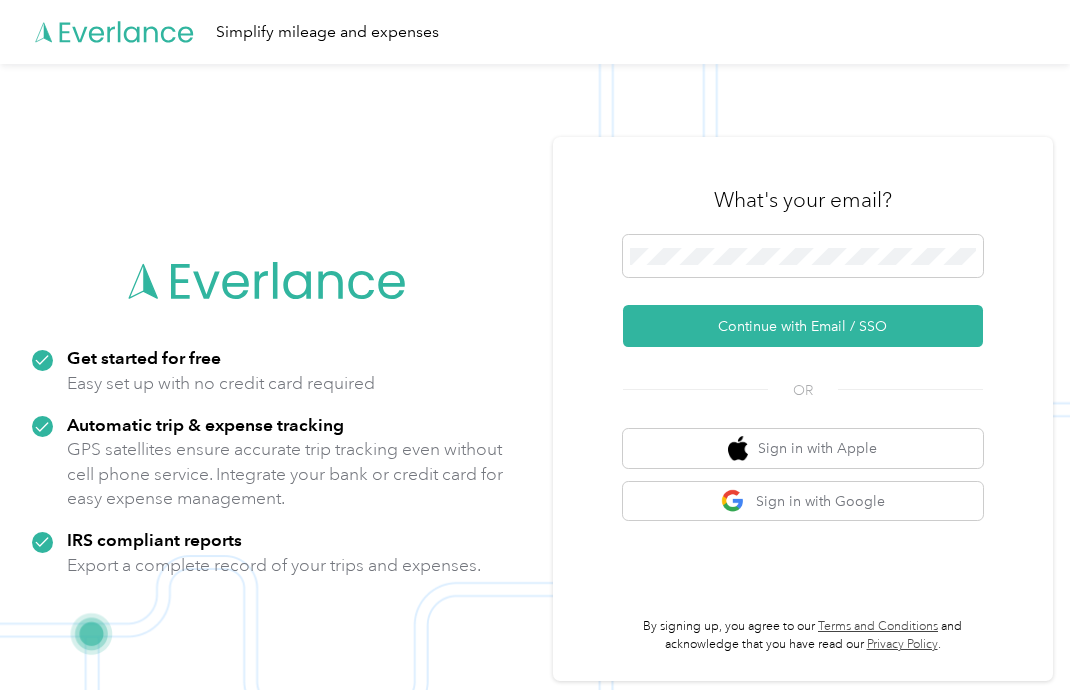 scroll, scrollTop: 0, scrollLeft: 0, axis: both 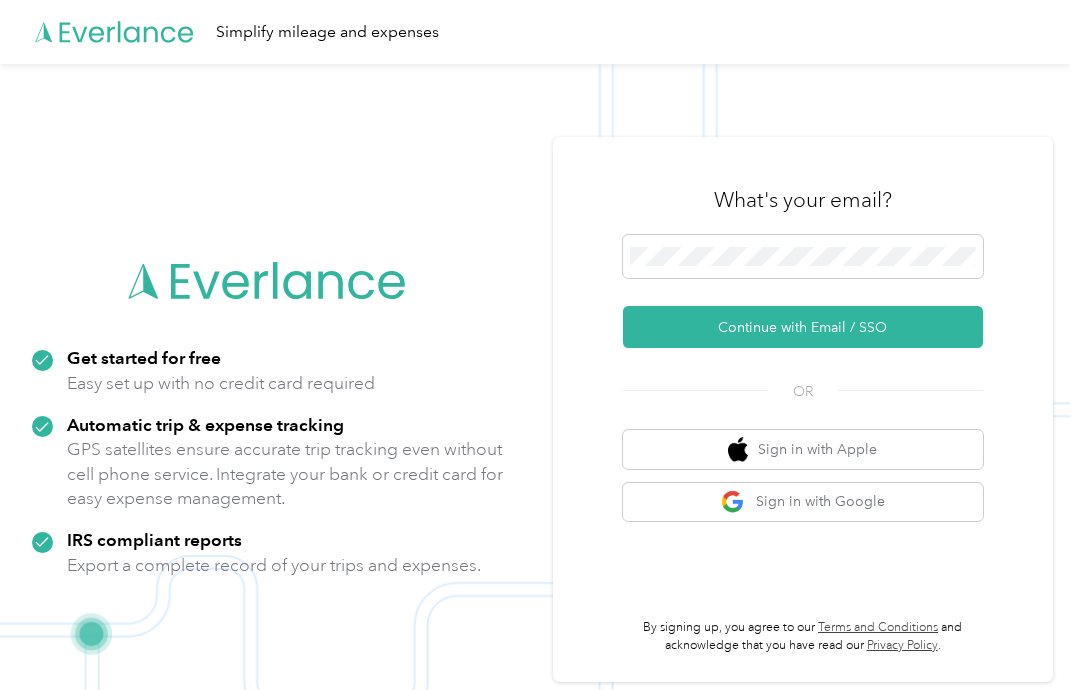 click on "Sign in with Google" at bounding box center (803, 502) 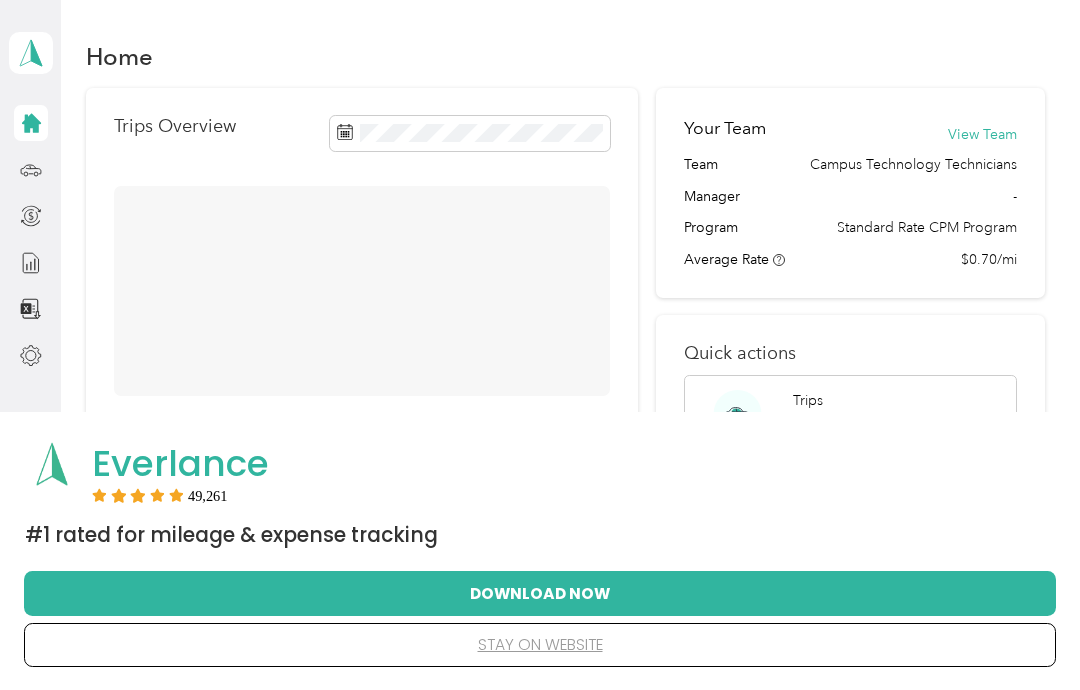 click on "stay on website" at bounding box center (540, 645) 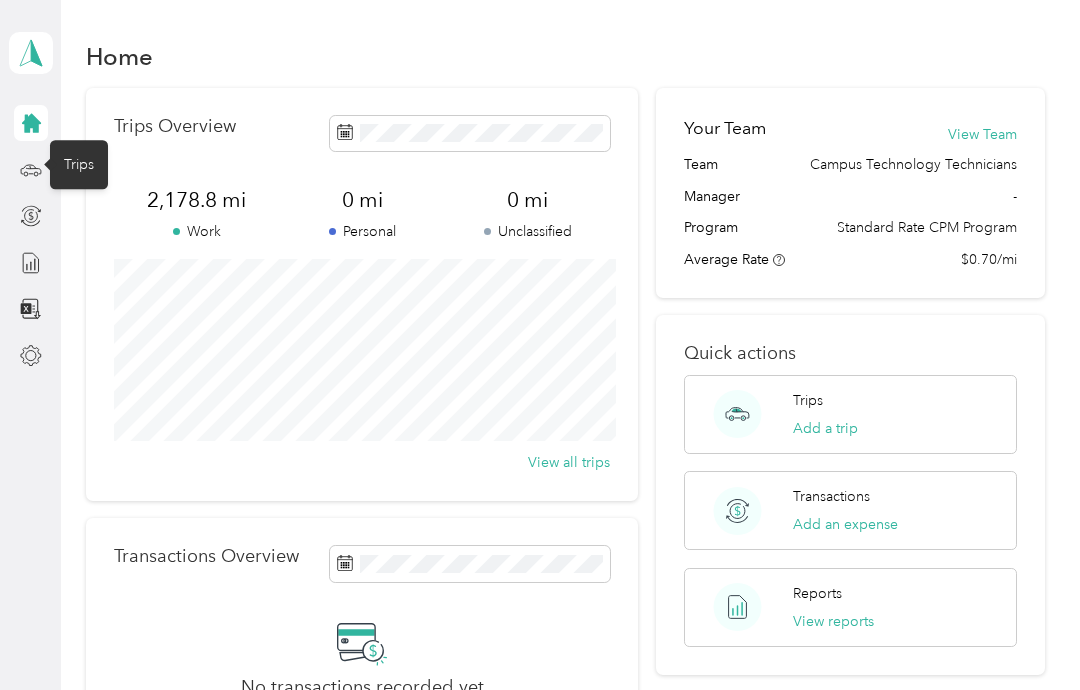 click 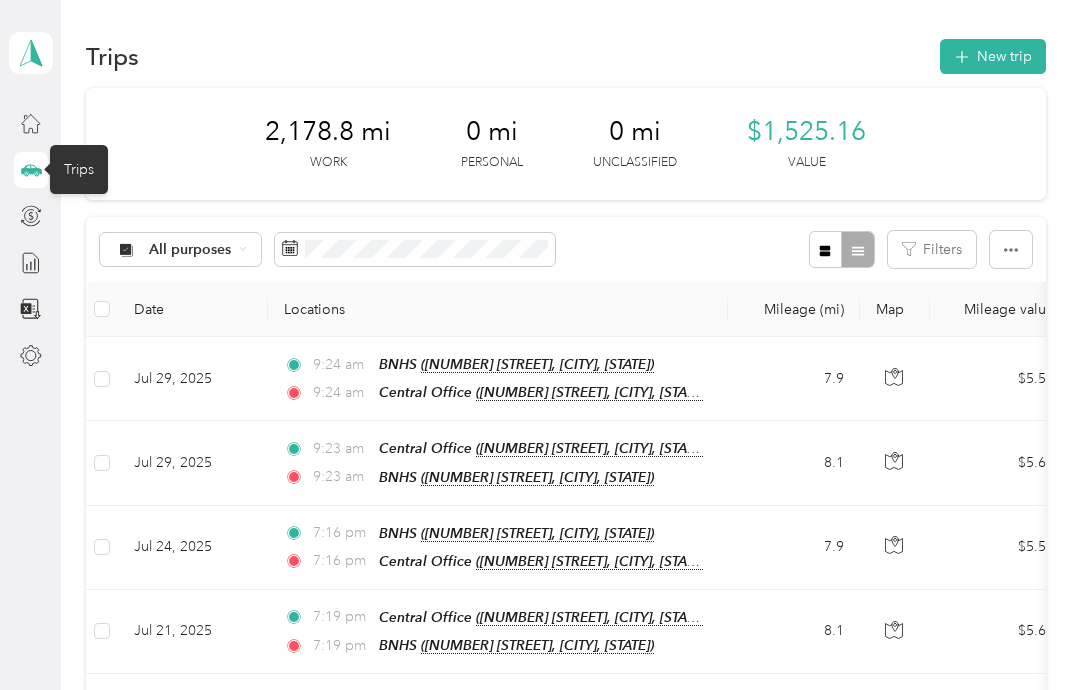 click on "New trip" at bounding box center [993, 56] 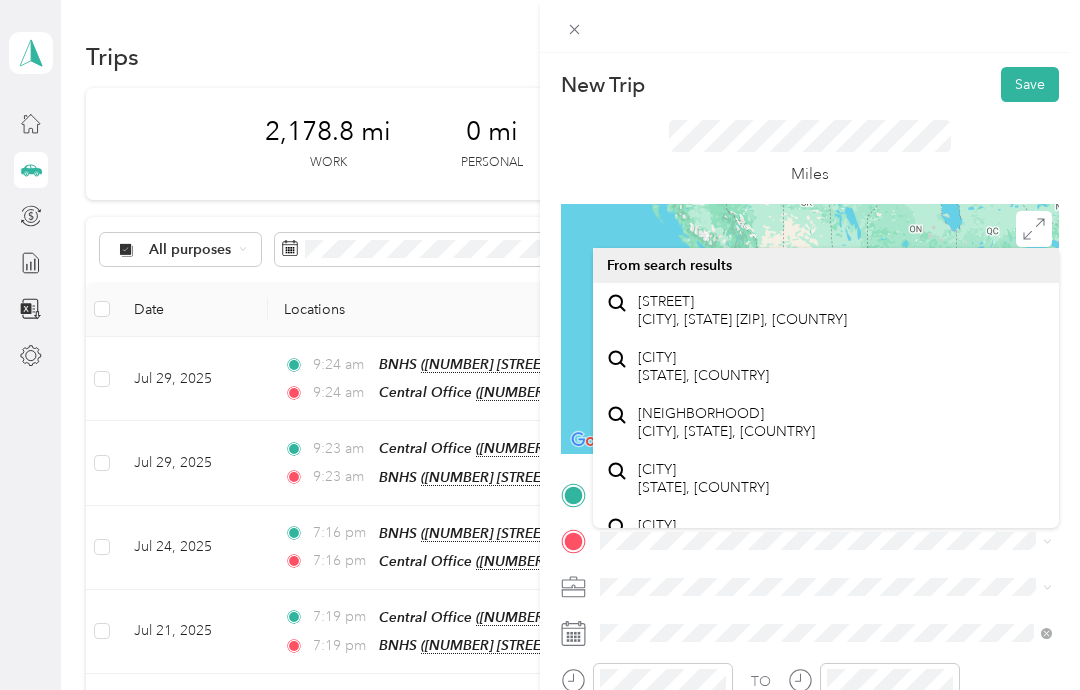 scroll, scrollTop: 52, scrollLeft: 0, axis: vertical 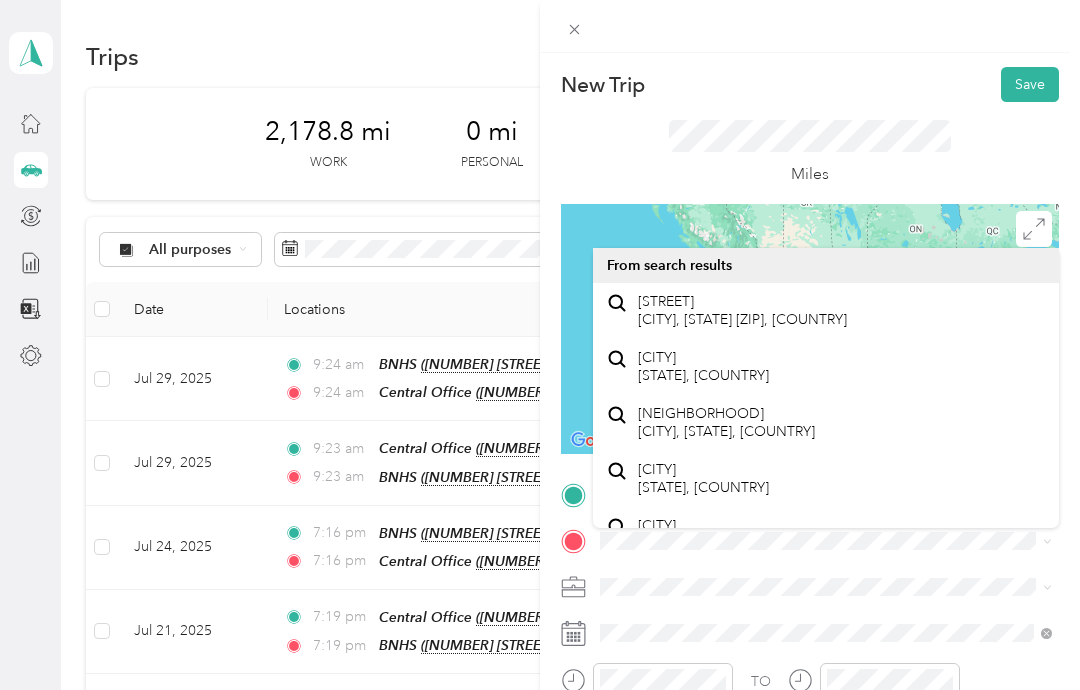click 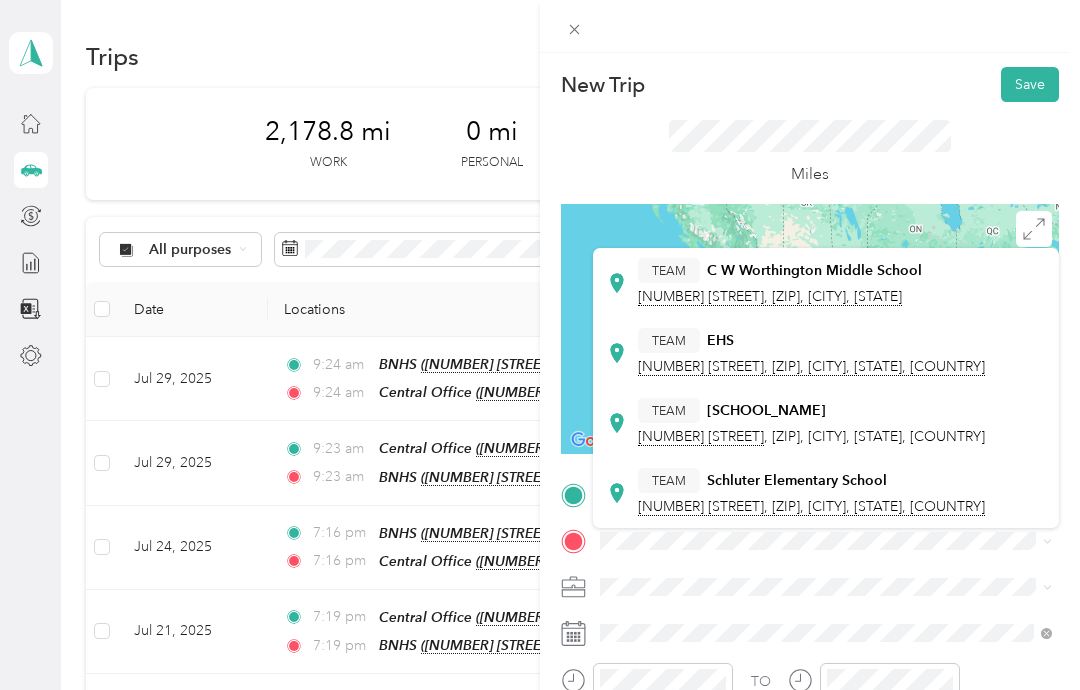 scroll, scrollTop: 478, scrollLeft: 0, axis: vertical 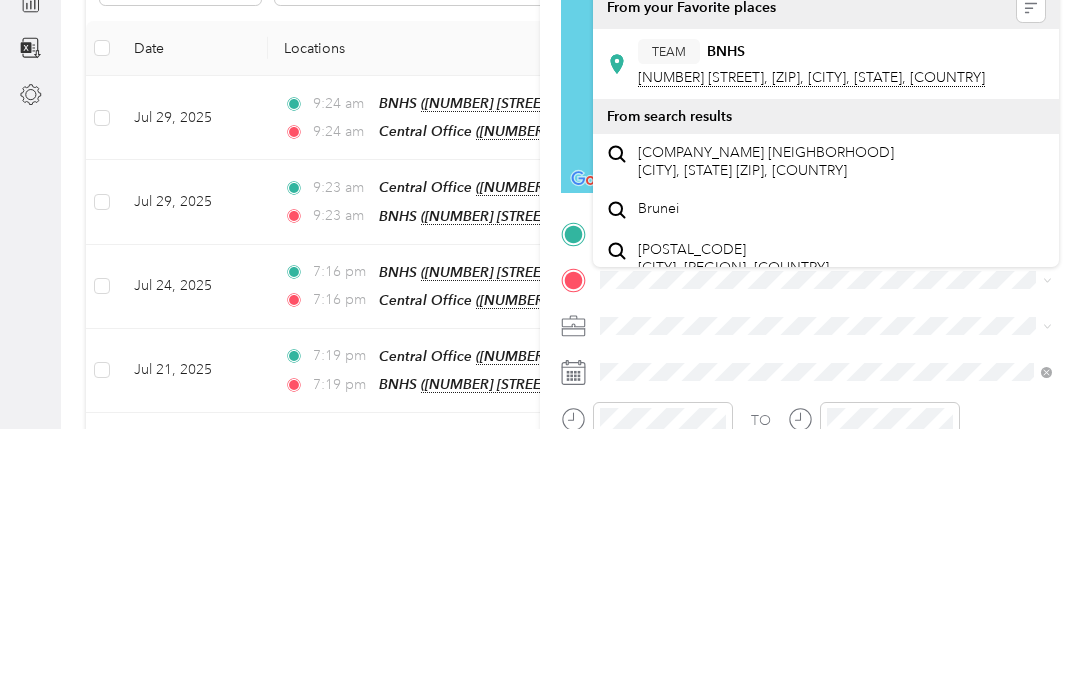 click on "[NUMBER] [STREET], [ZIP], [CITY], [STATE], [COUNTRY]" at bounding box center [811, 339] 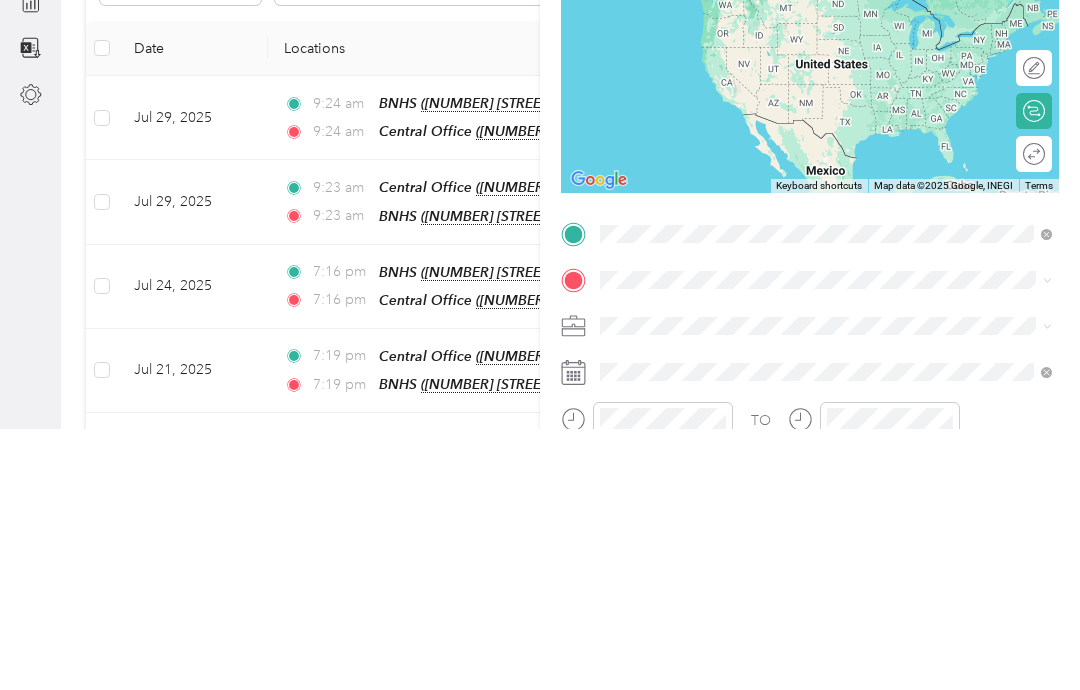 scroll, scrollTop: 80, scrollLeft: 0, axis: vertical 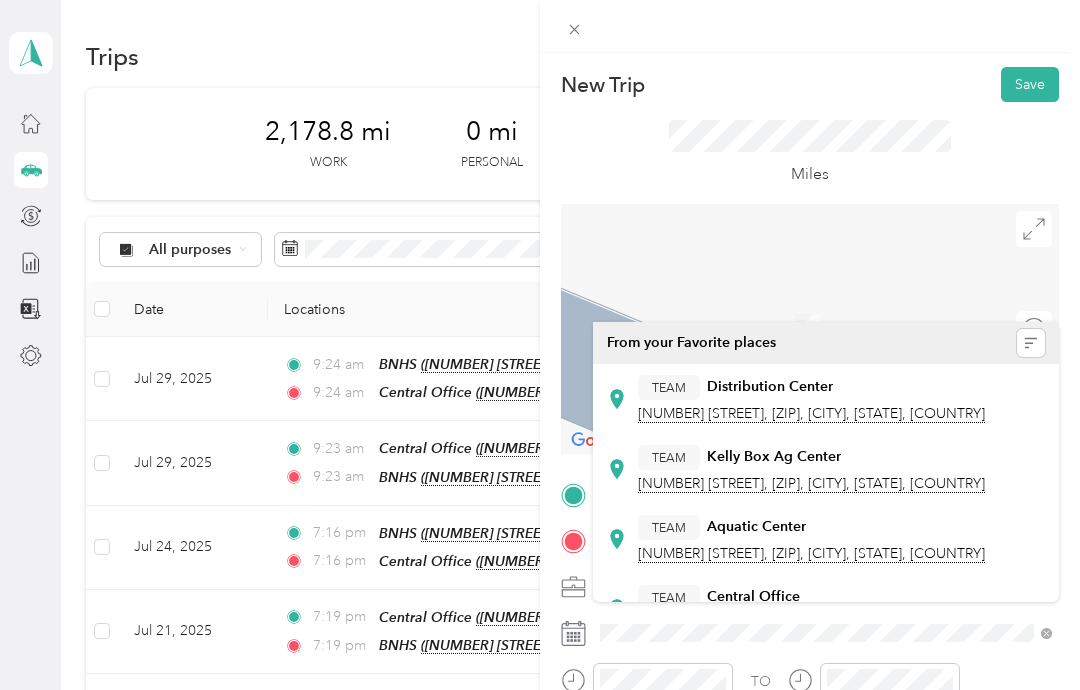 click on "TEAM Central Office" at bounding box center (811, 597) 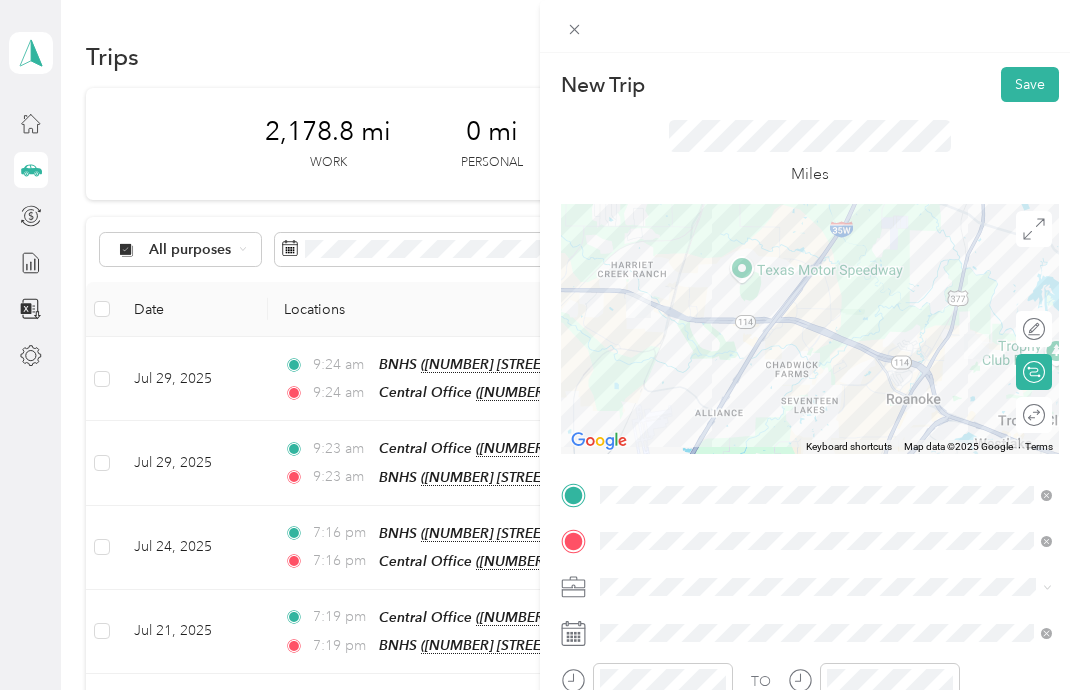 click 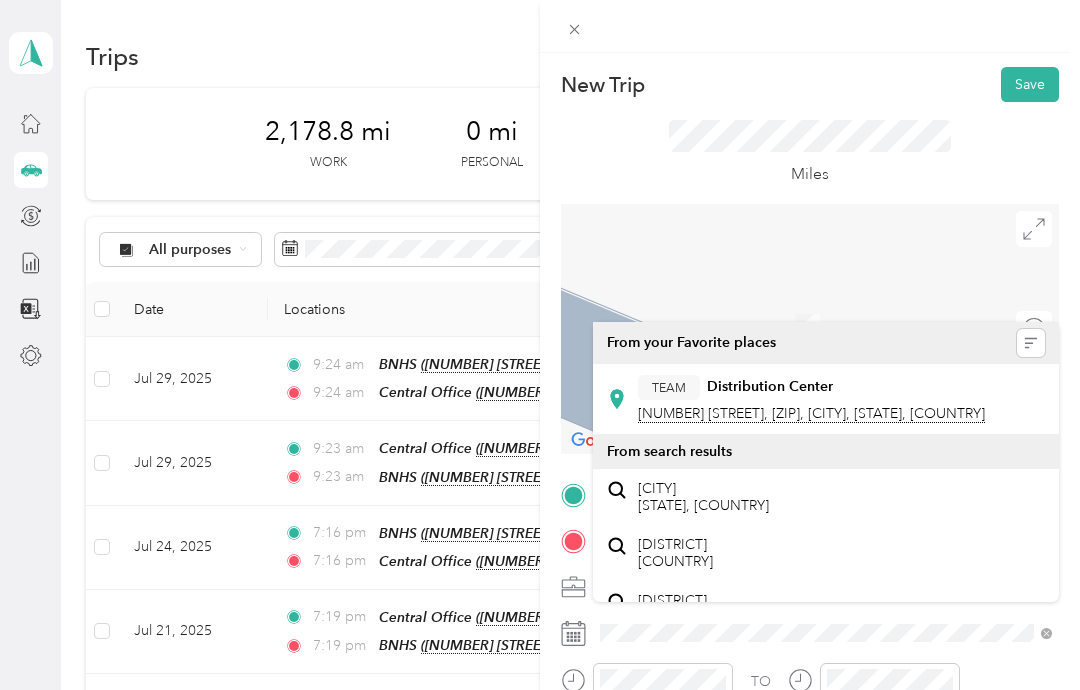 click on "TEAM [DEPARTMENT] [NUMBER] [STREET], [ZIP], [CITY], [STATE], [COUNTRY]" at bounding box center [811, 399] 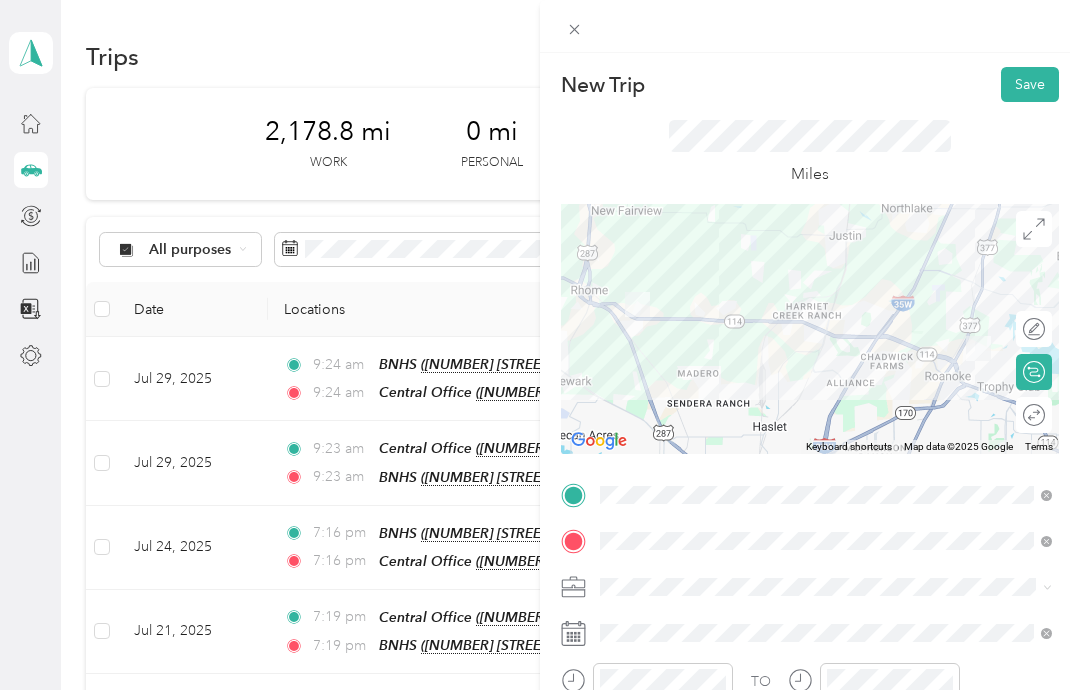 scroll, scrollTop: 191, scrollLeft: 0, axis: vertical 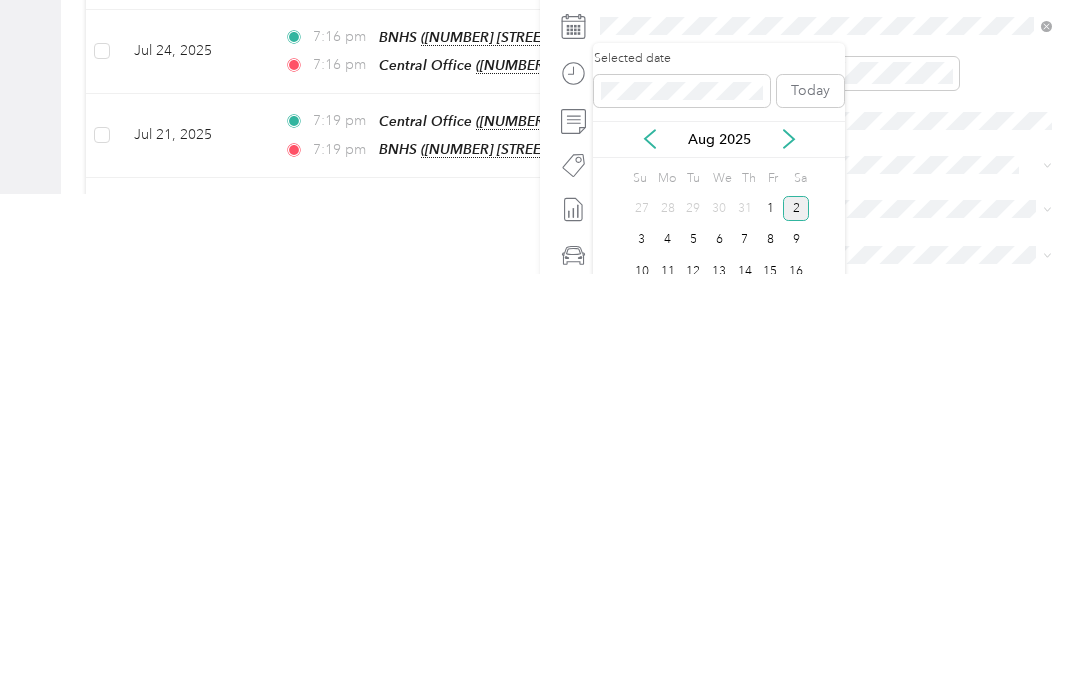 click 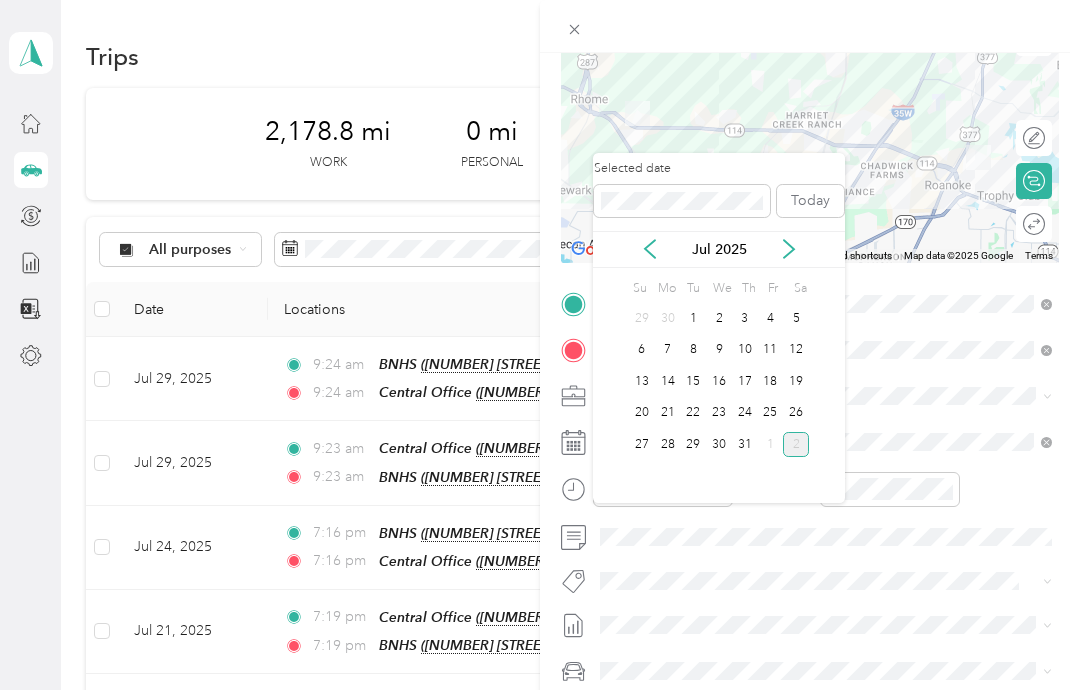 click on "31" at bounding box center (745, 444) 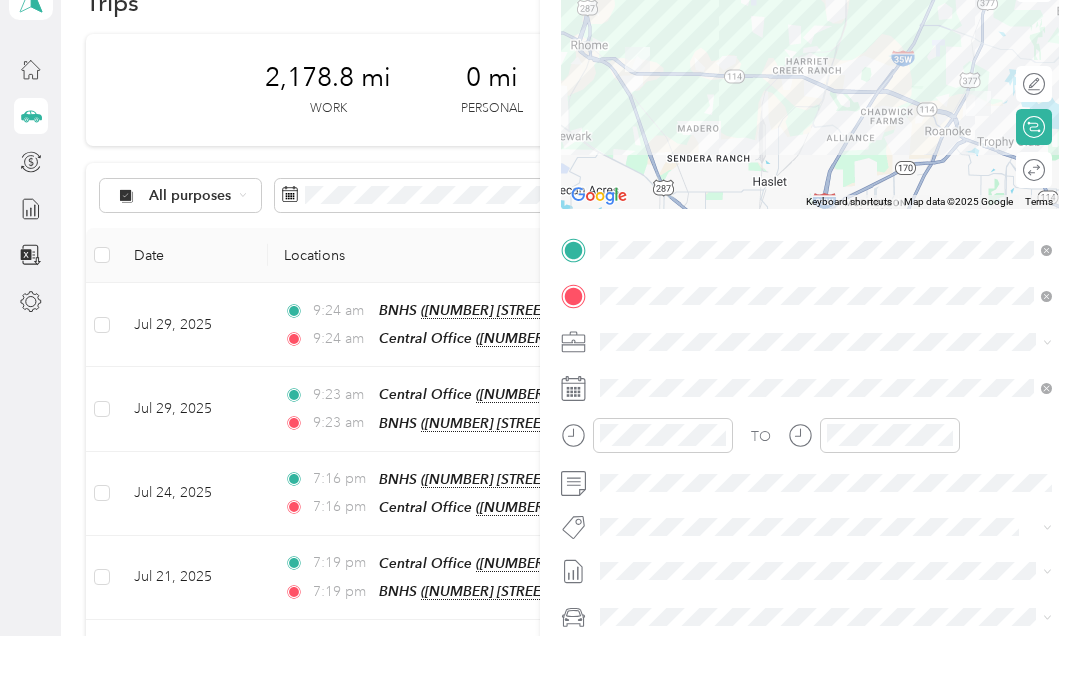 scroll, scrollTop: 54, scrollLeft: 0, axis: vertical 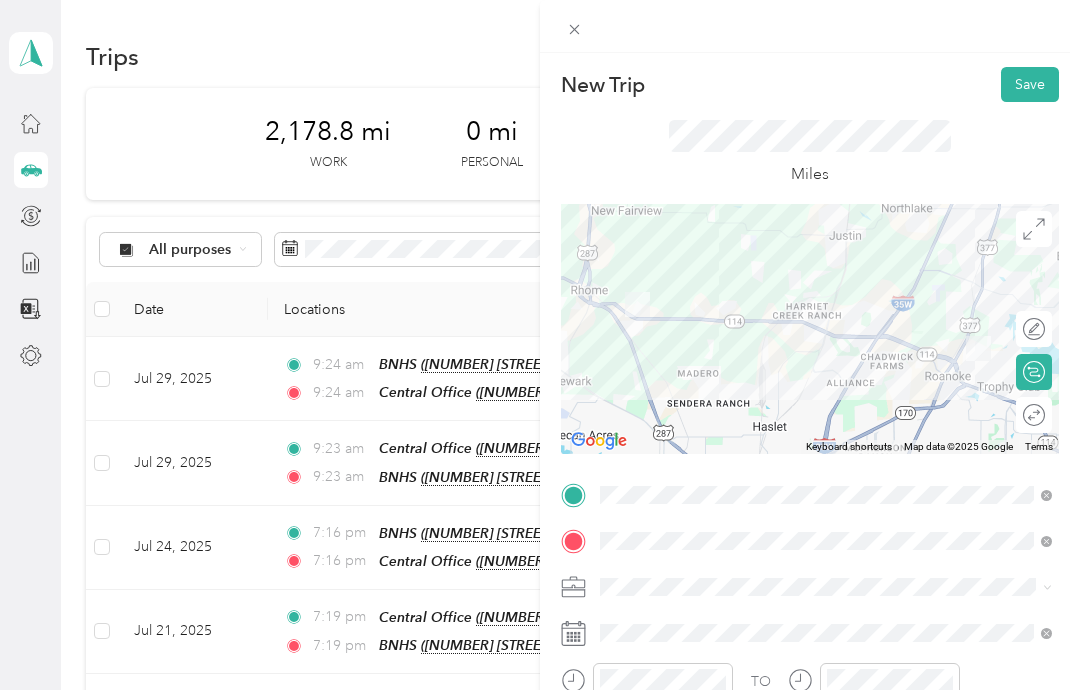 click on "Save" at bounding box center (1030, 84) 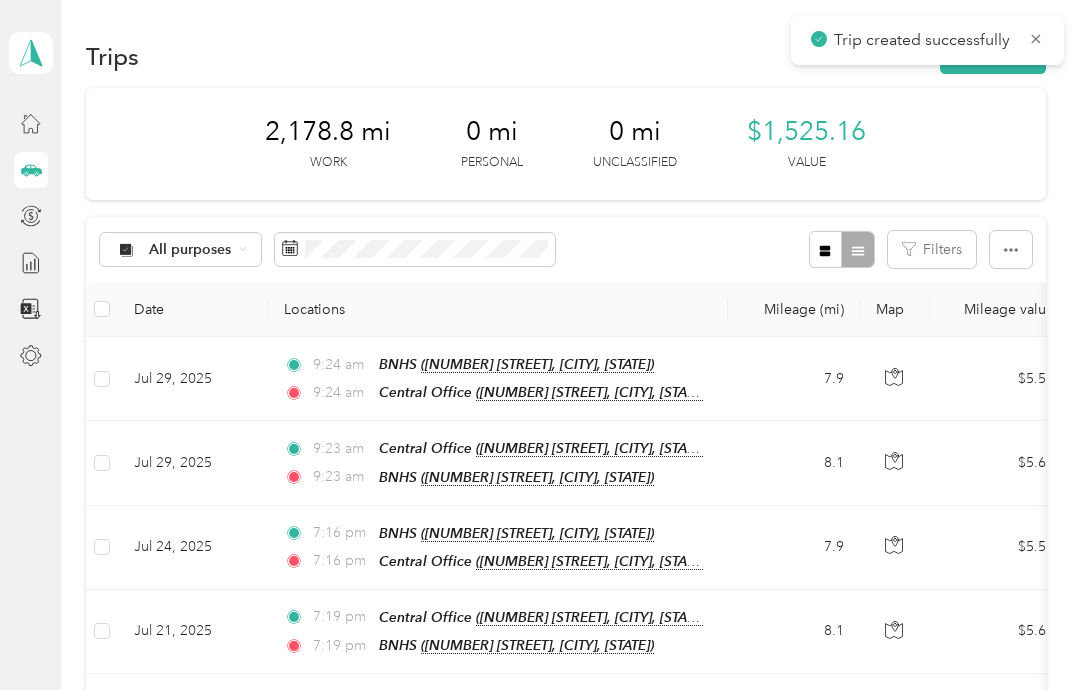 click 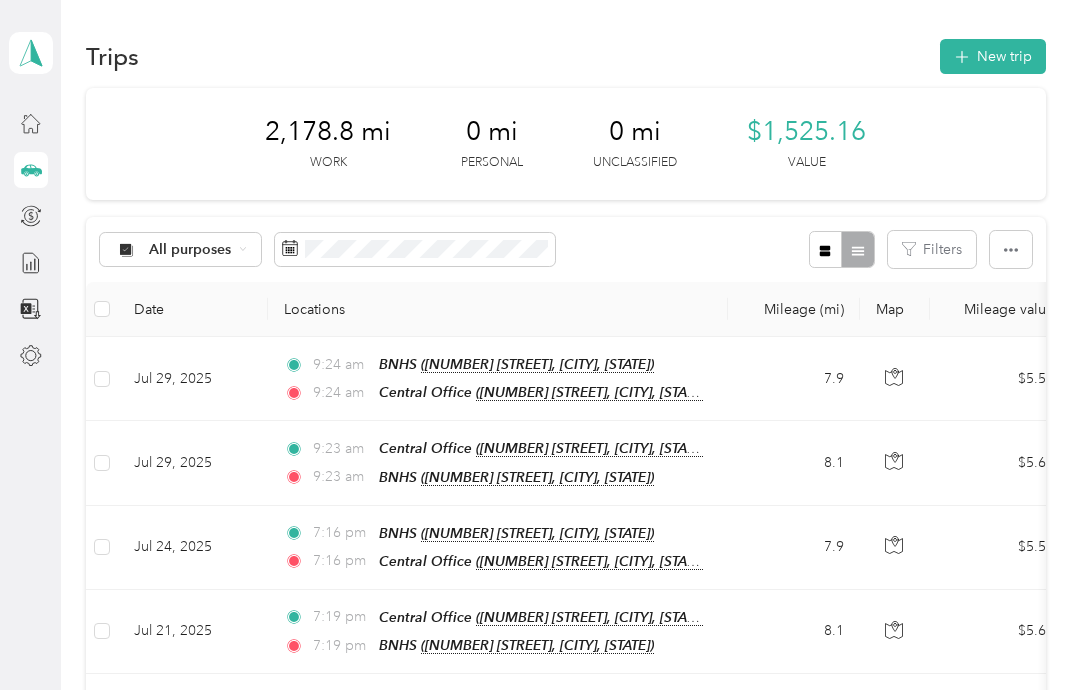 click on "New trip" at bounding box center (993, 56) 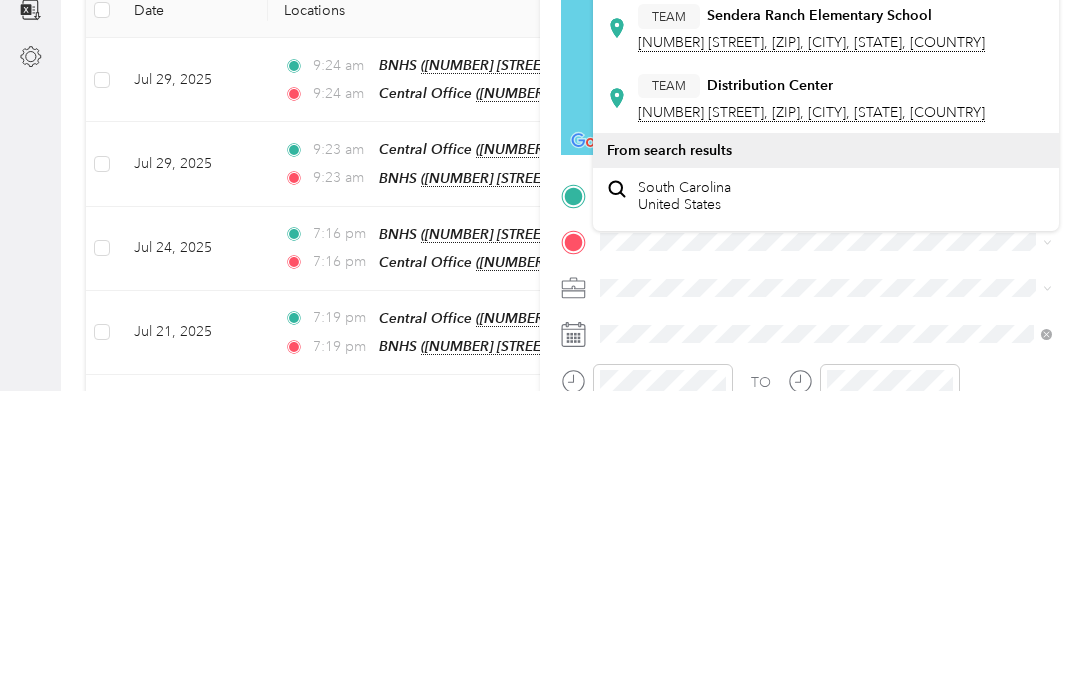 click on "TEAM [DEPARTMENT] [NUMBER] [STREET], [ZIP], [CITY], [STATE], [COUNTRY]" at bounding box center (826, 397) 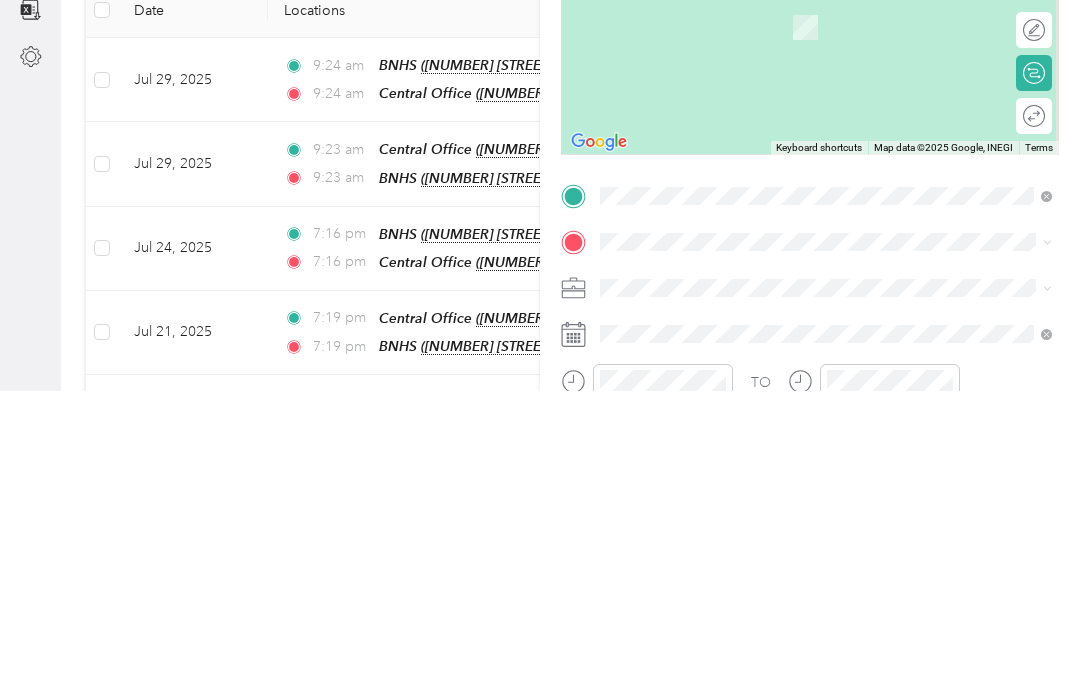 scroll, scrollTop: 80, scrollLeft: 0, axis: vertical 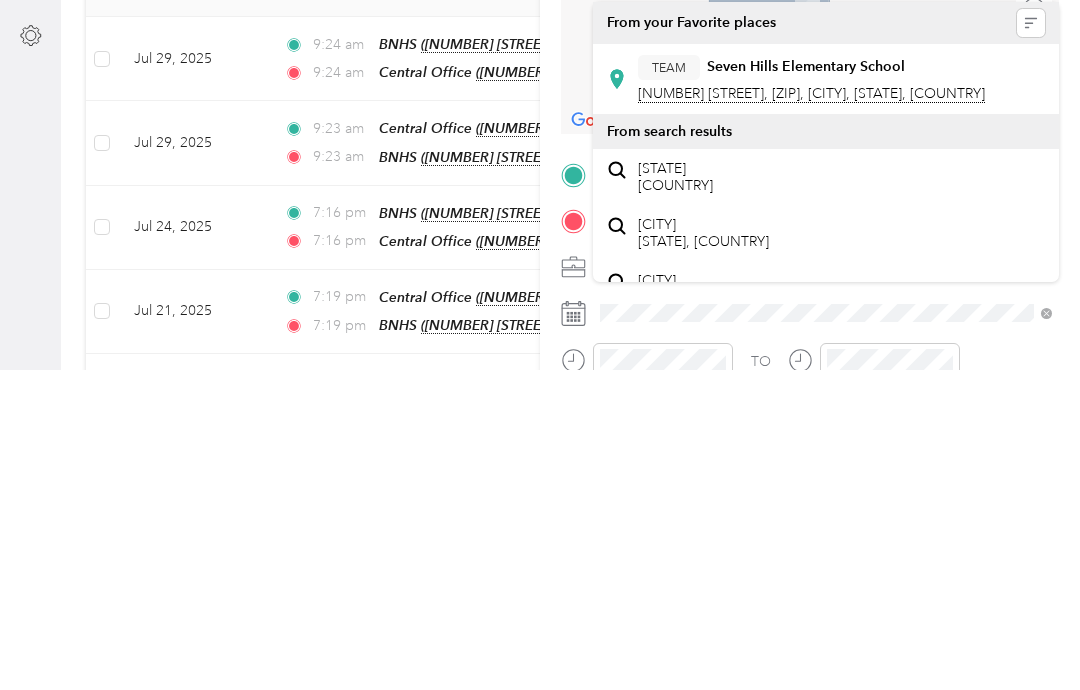 click on "[NUMBER] [STREET], [ZIP], [CITY], [STATE], [COUNTRY]" at bounding box center (811, 414) 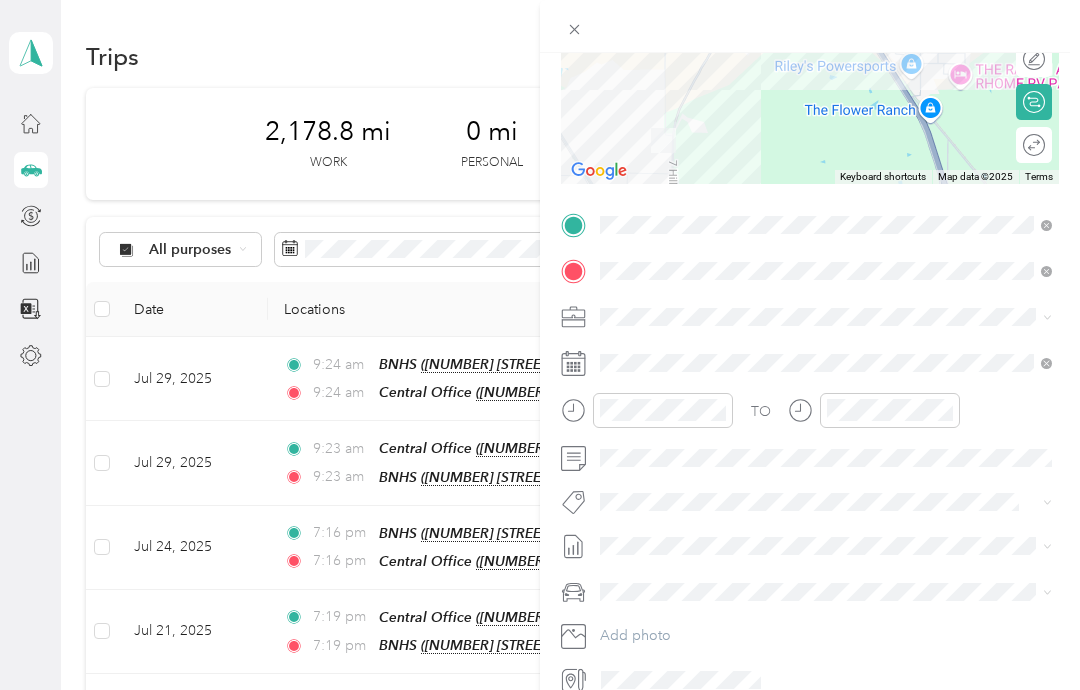 scroll, scrollTop: 270, scrollLeft: 0, axis: vertical 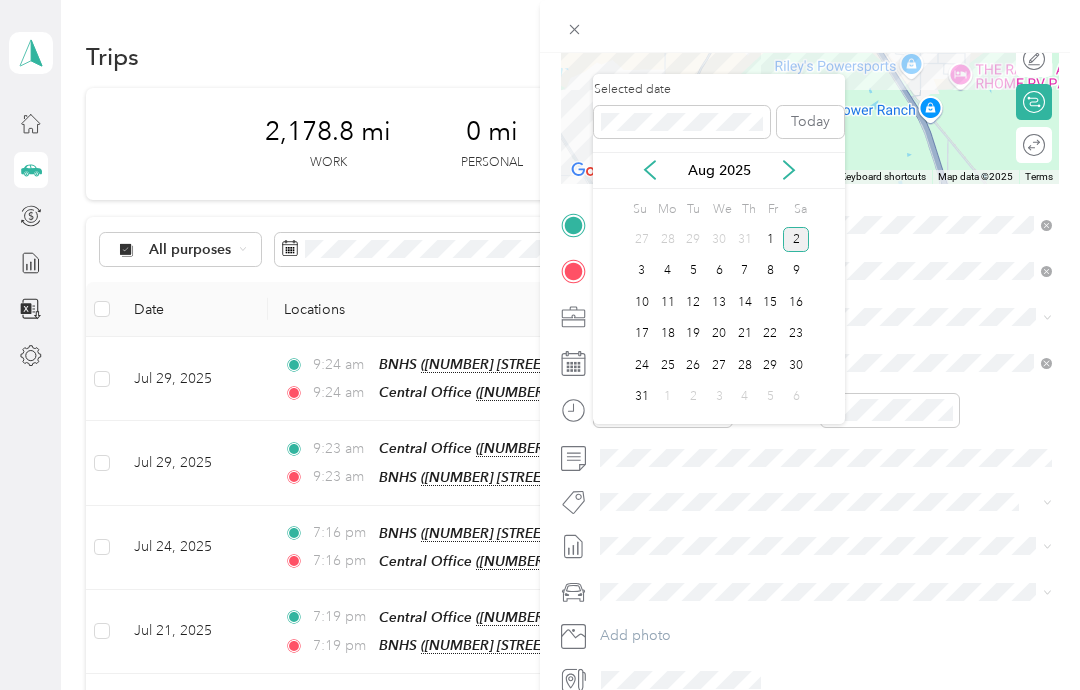 click 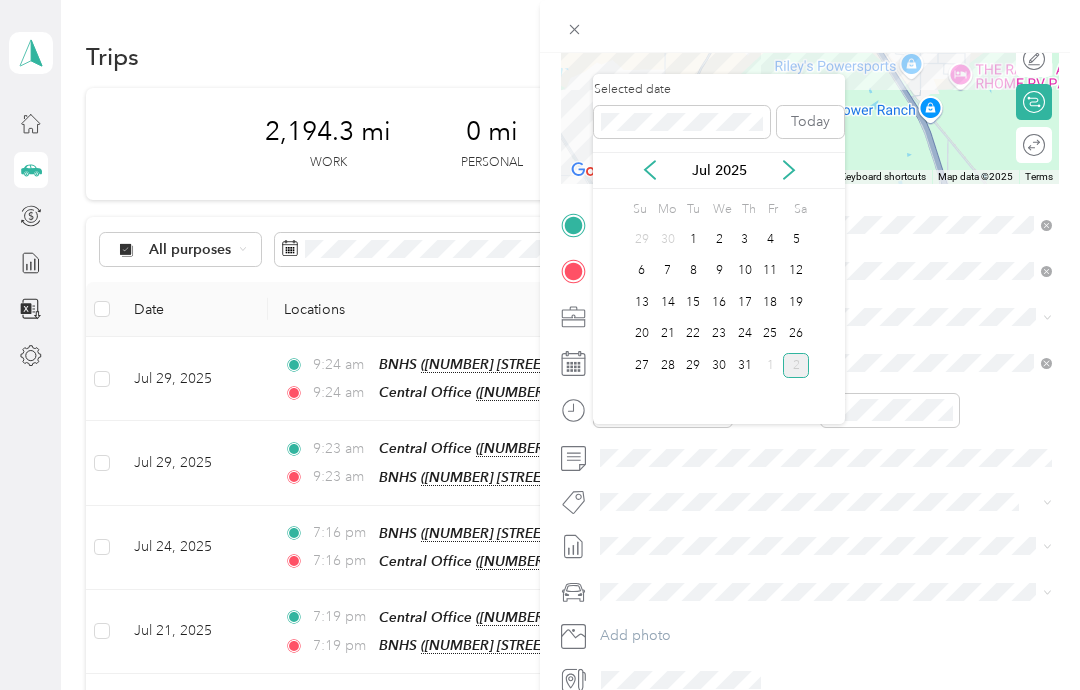 click on "31" at bounding box center (745, 365) 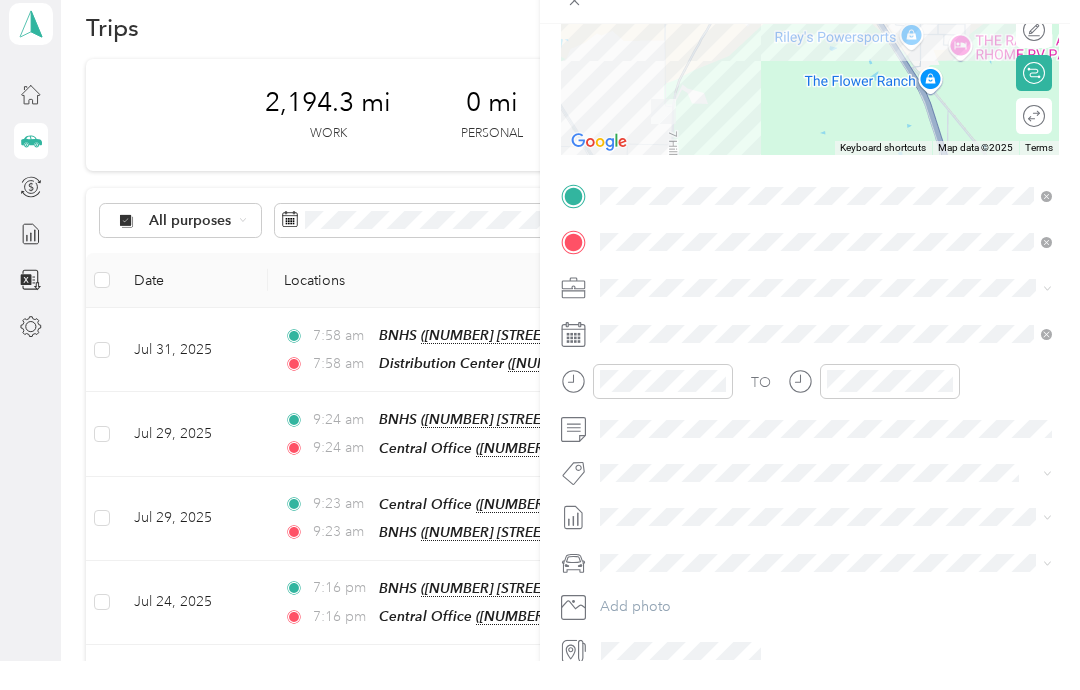 scroll, scrollTop: 29, scrollLeft: 0, axis: vertical 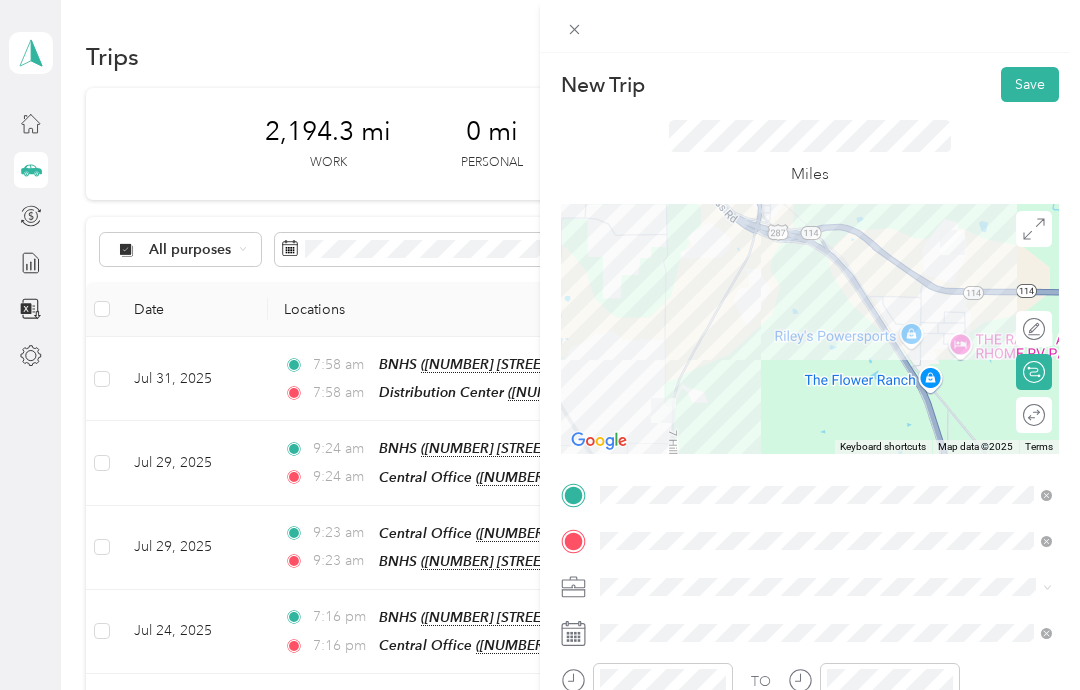 click on "Save" at bounding box center [1030, 84] 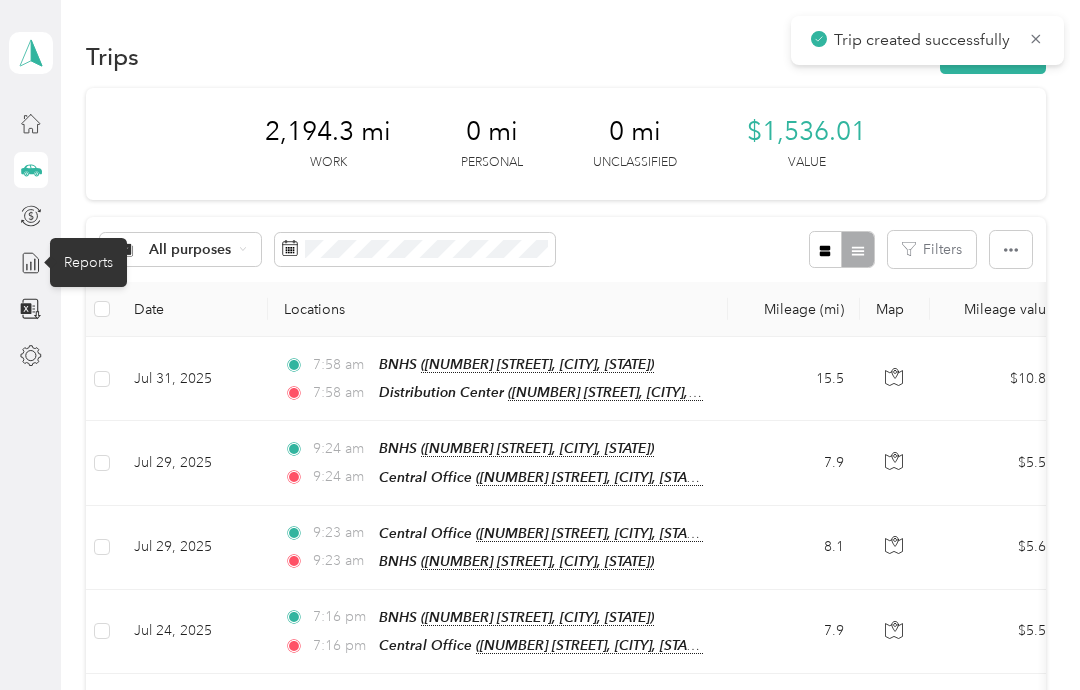 click 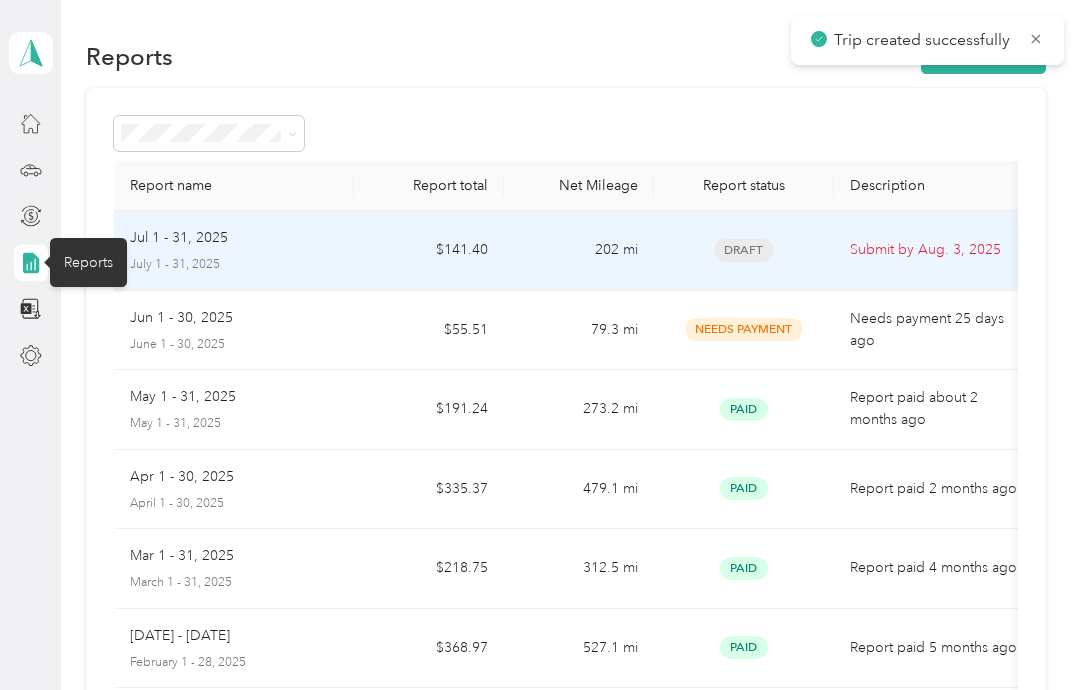 click on "Submit  by   [DATE]" at bounding box center [934, 250] 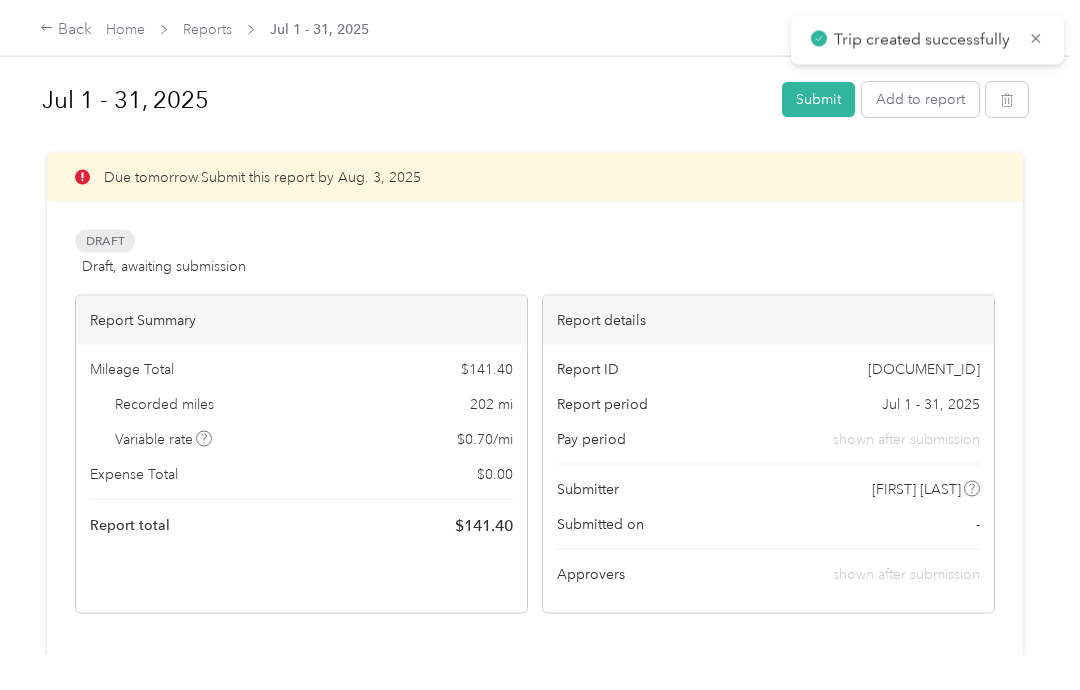scroll, scrollTop: 0, scrollLeft: 0, axis: both 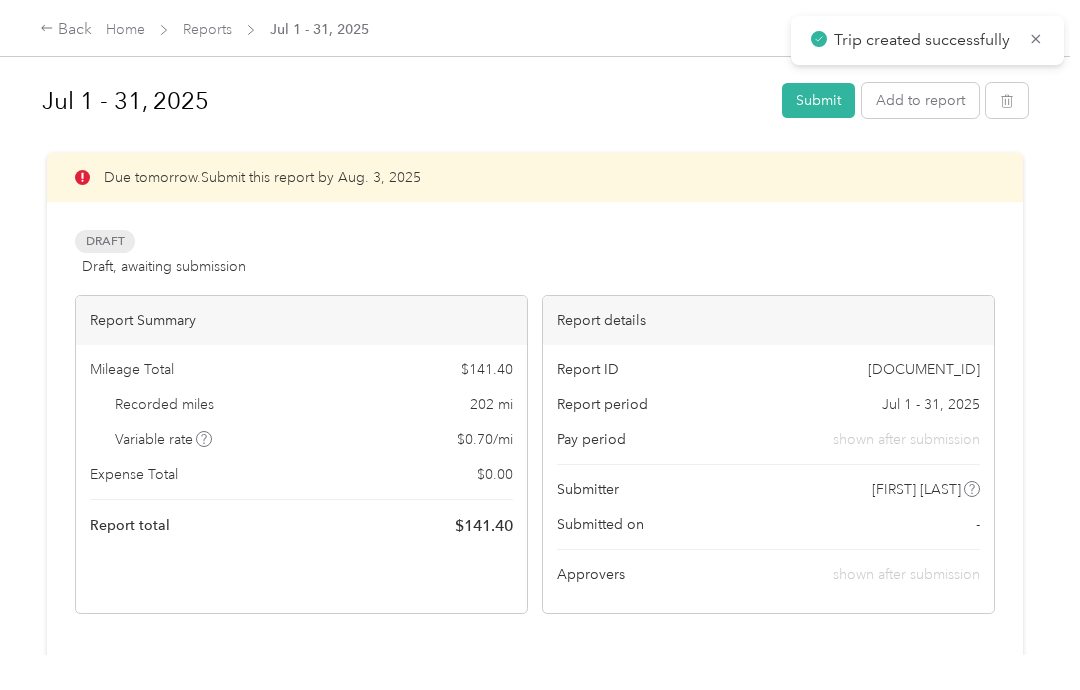 click on "Submit" at bounding box center [818, 100] 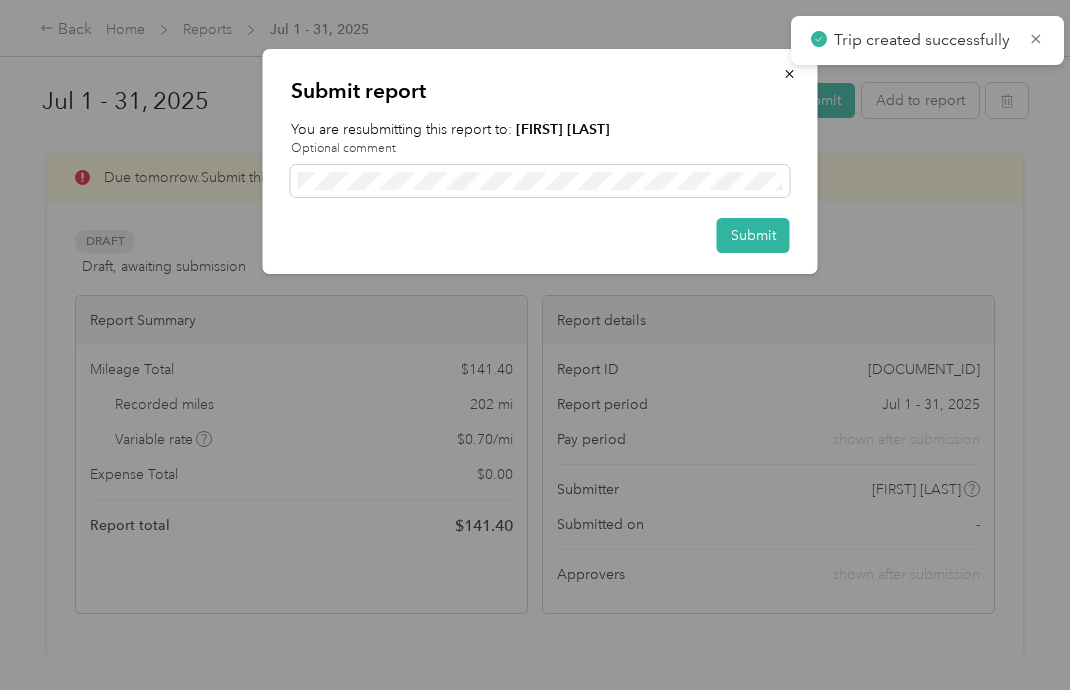 click on "Submit" at bounding box center [753, 235] 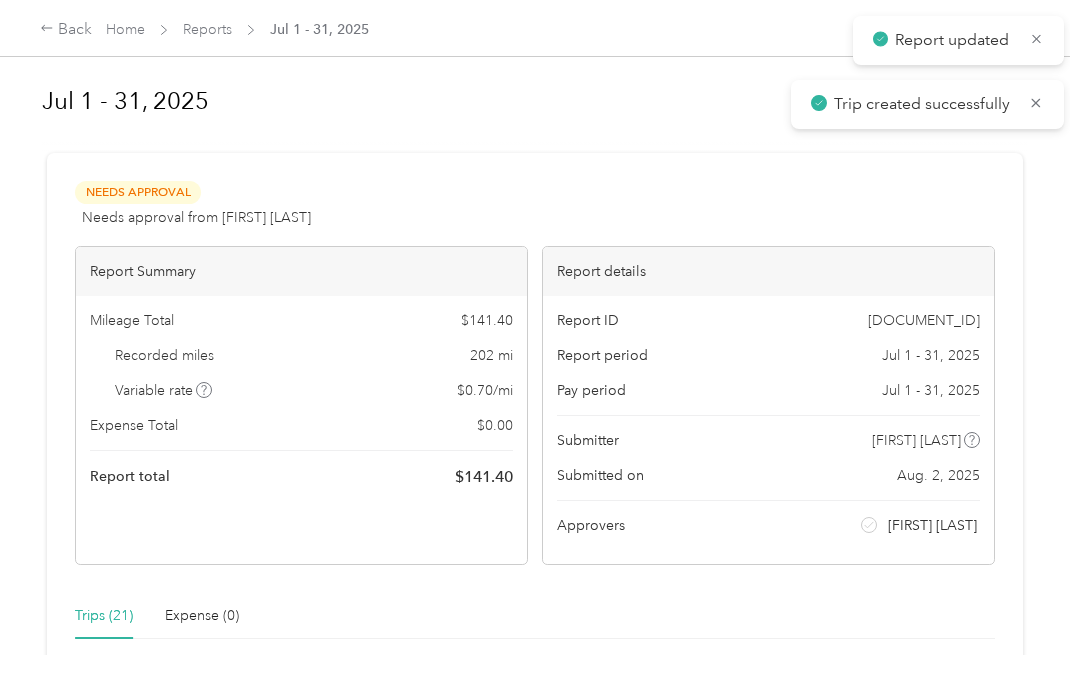 click on "Home" at bounding box center [125, 29] 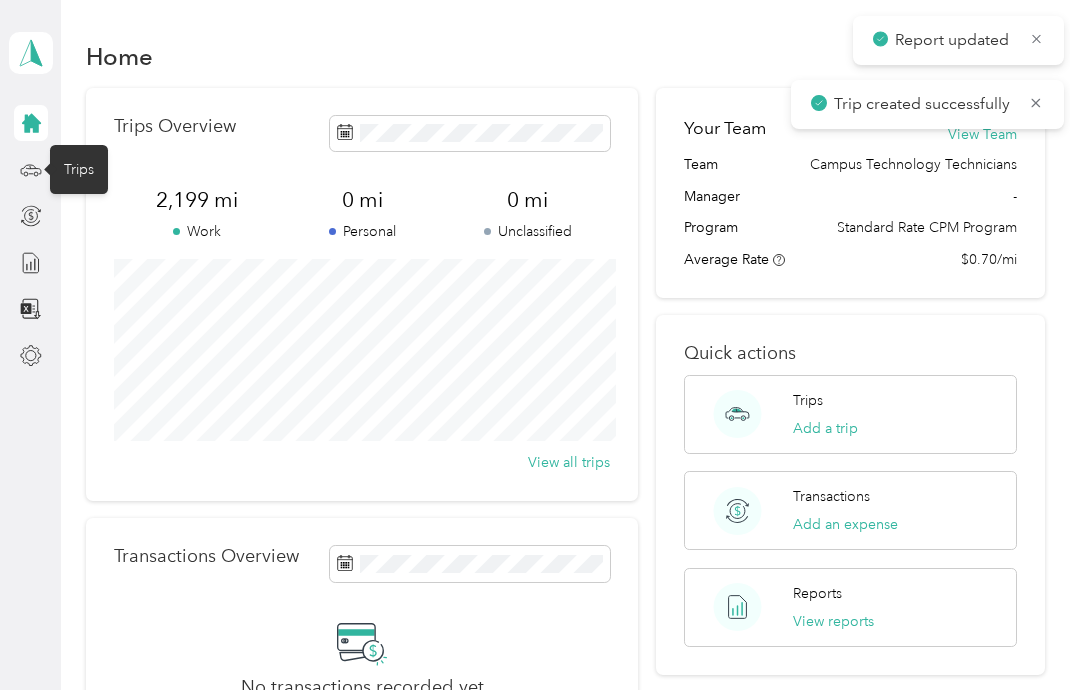 click 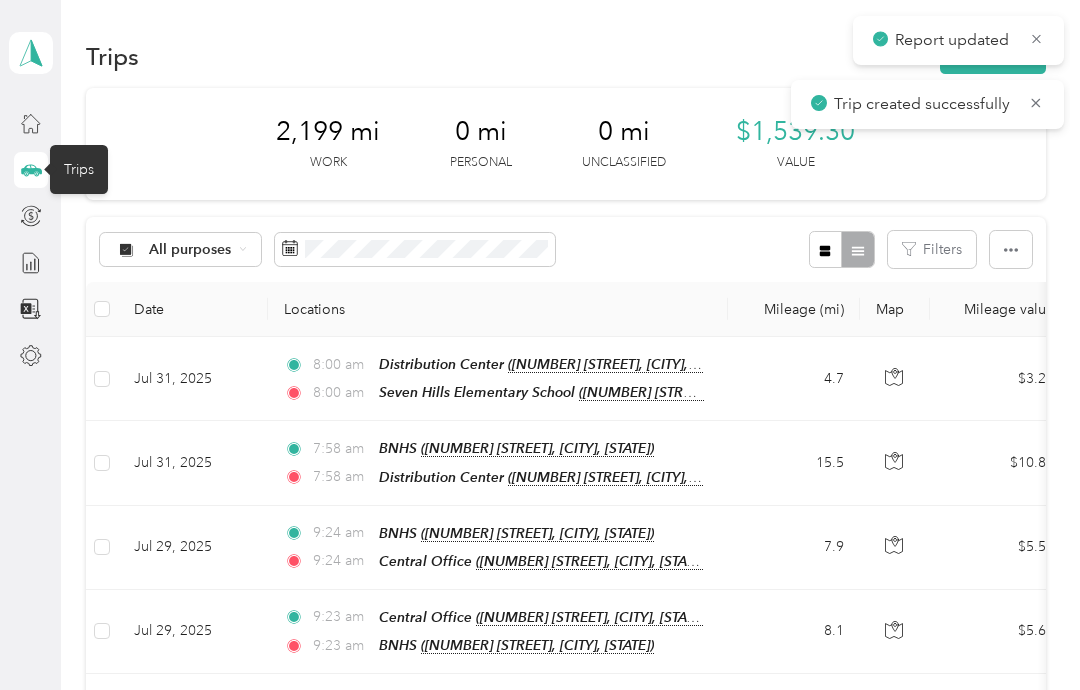 click 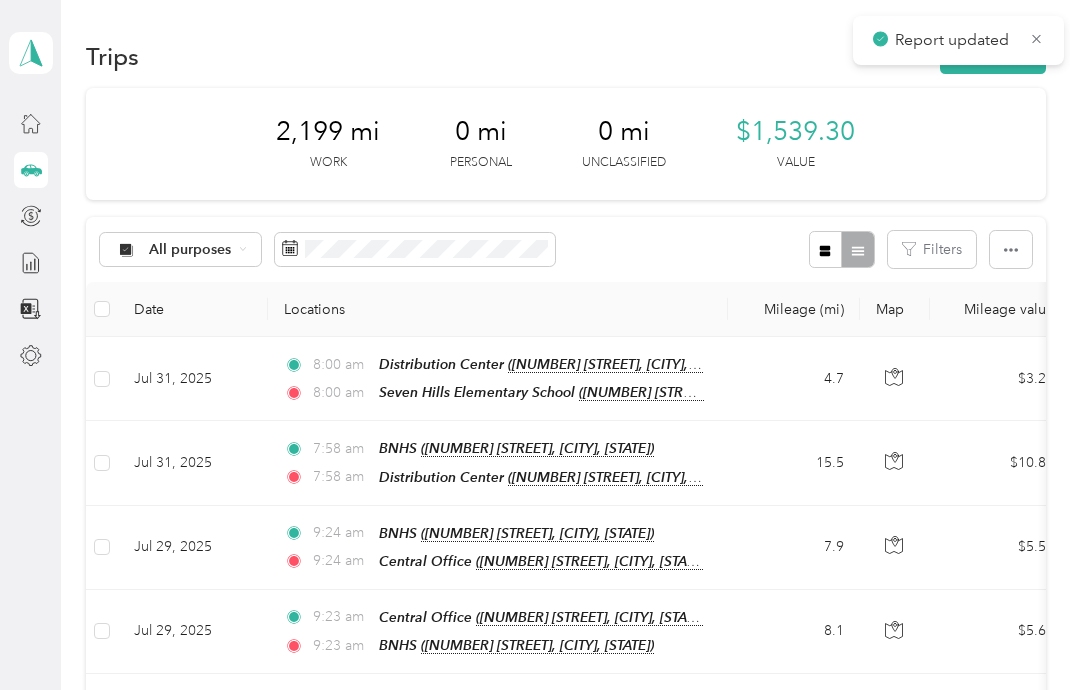 click 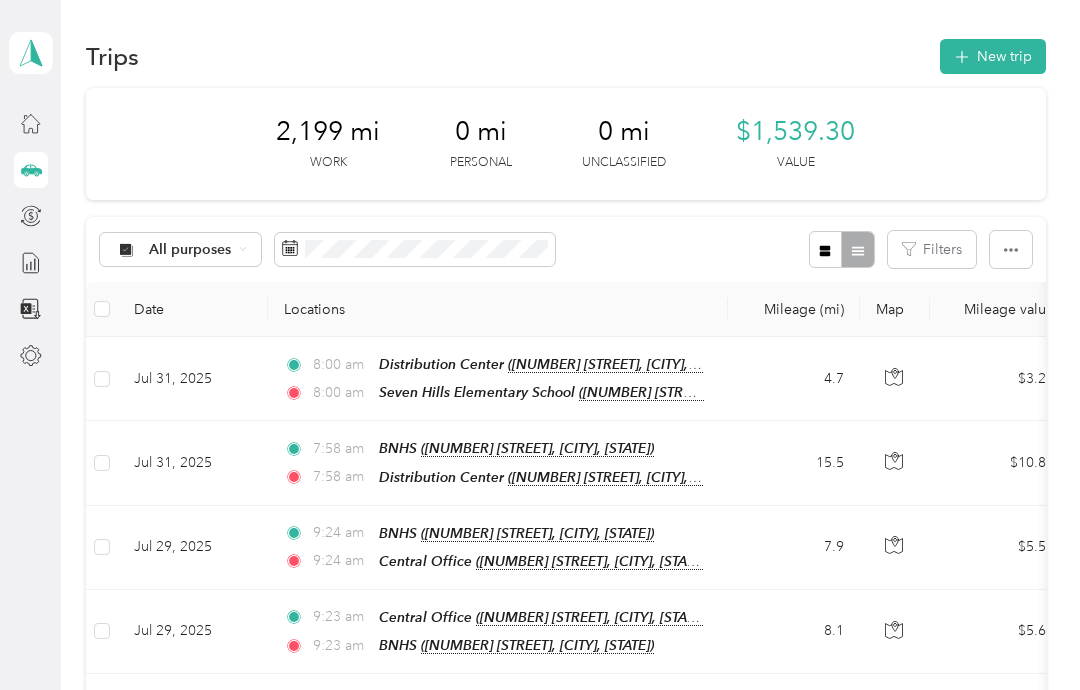 click on "New trip" at bounding box center (993, 56) 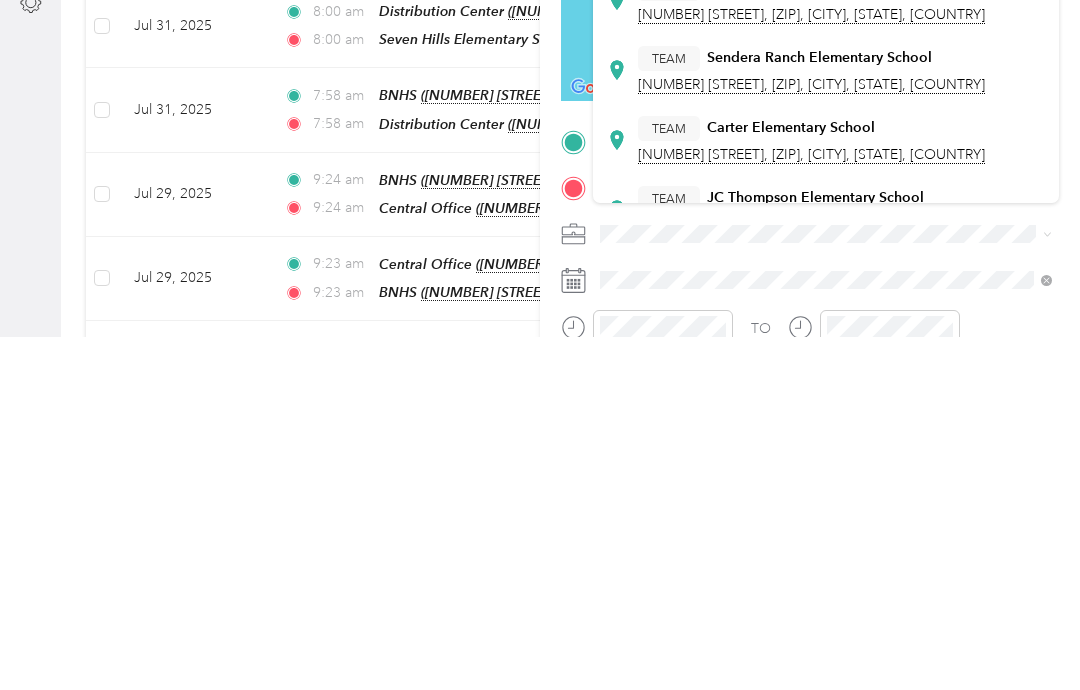 scroll, scrollTop: 80, scrollLeft: 0, axis: vertical 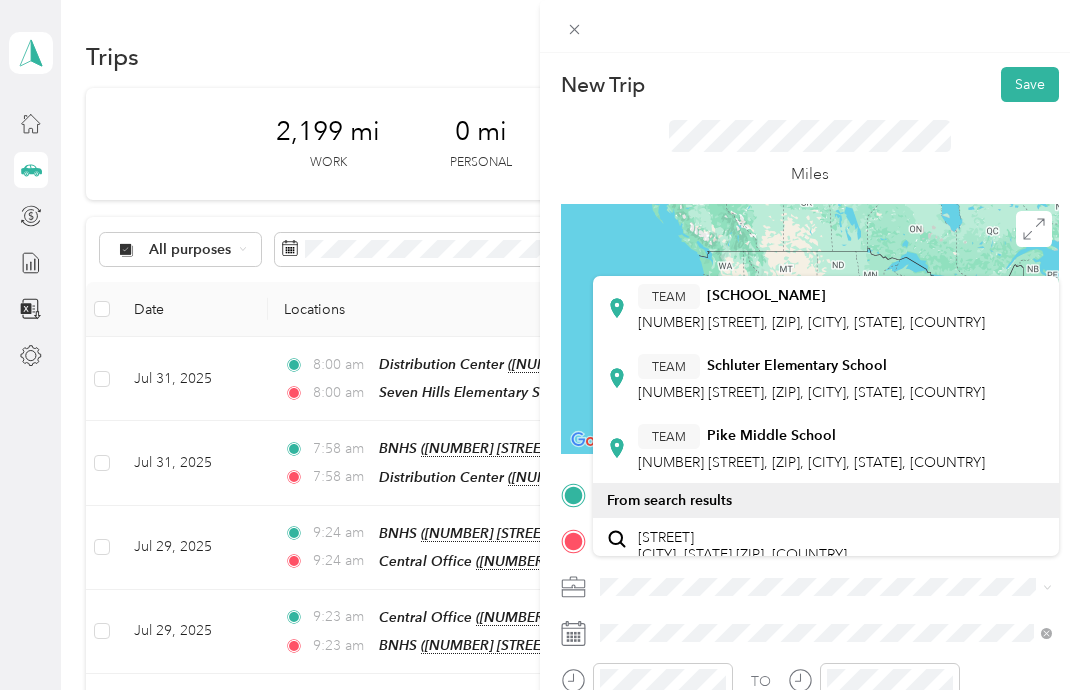 click on "Schluter Elementary School" at bounding box center [797, 366] 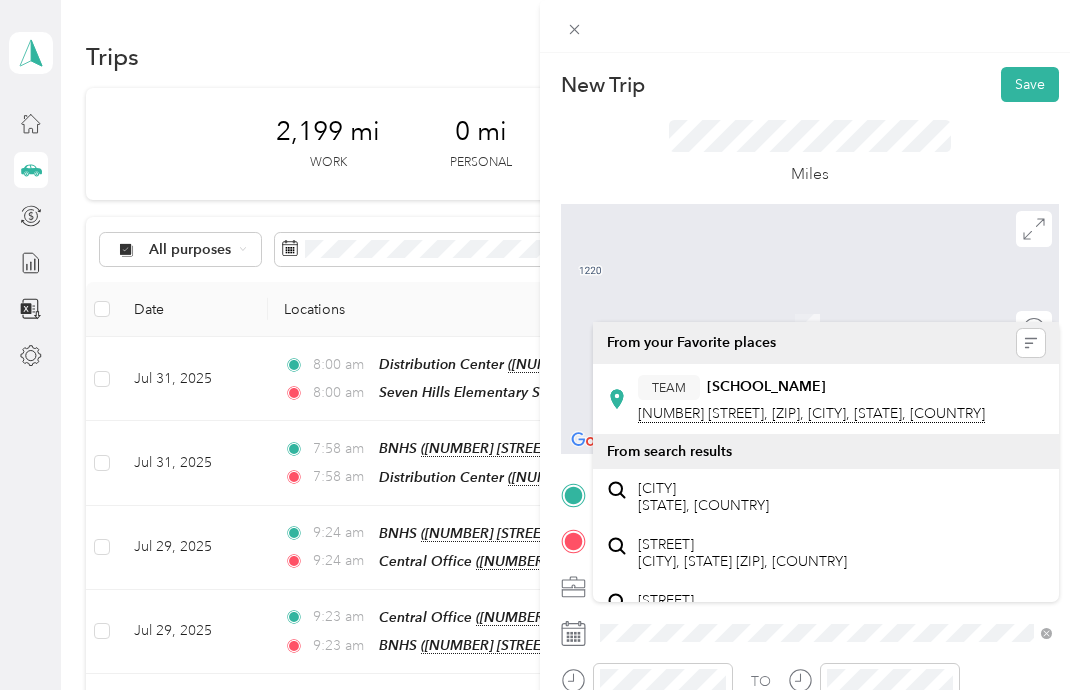 click on "[SCHOOL_NAME]" at bounding box center (766, 387) 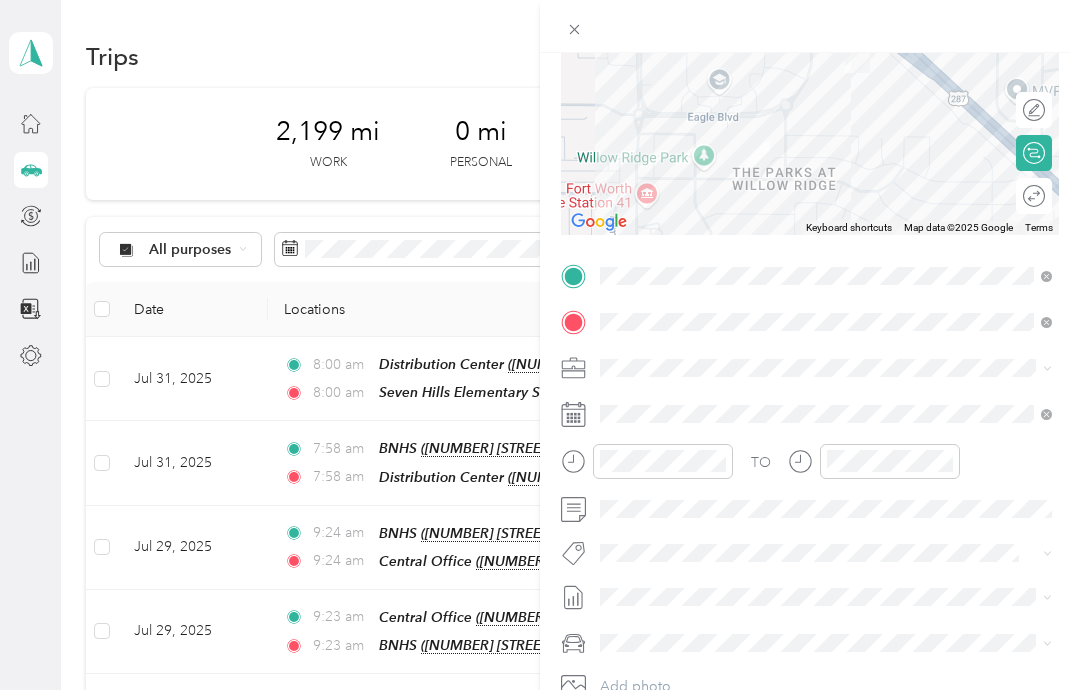 scroll, scrollTop: 219, scrollLeft: 0, axis: vertical 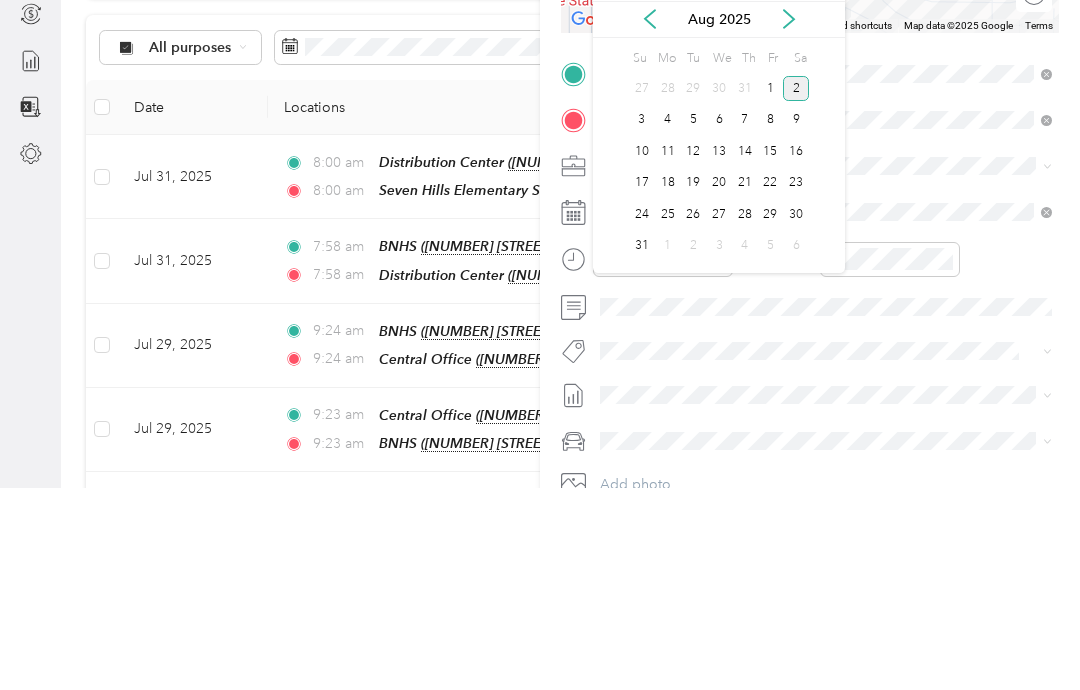 click on "1" at bounding box center (771, 290) 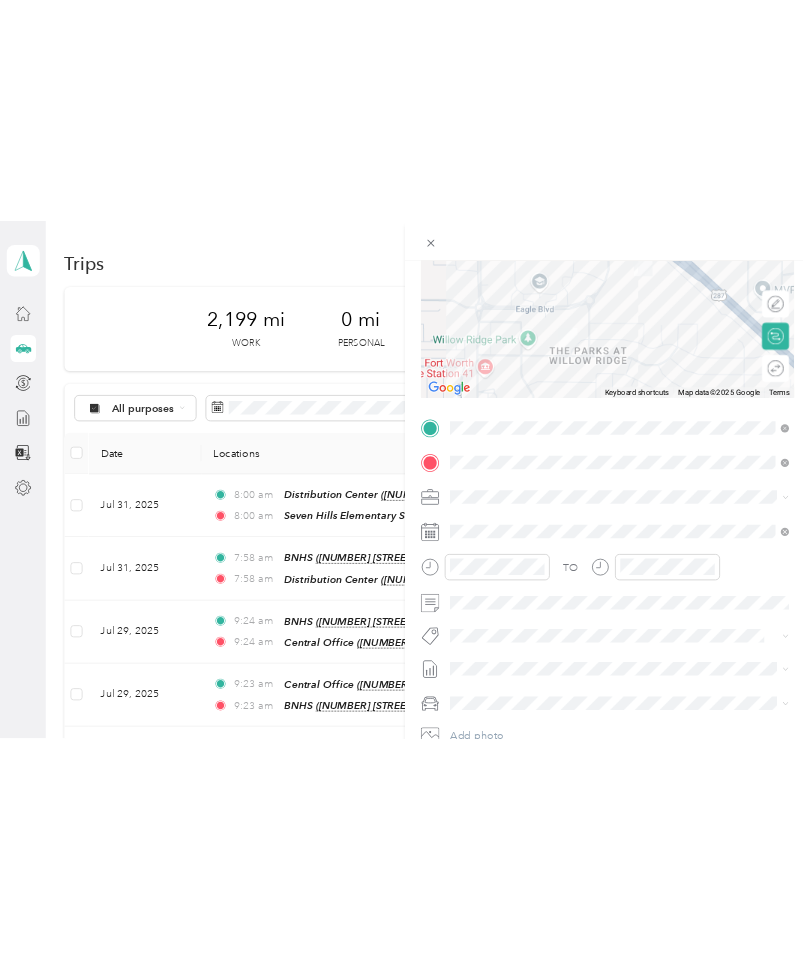 scroll, scrollTop: 0, scrollLeft: 0, axis: both 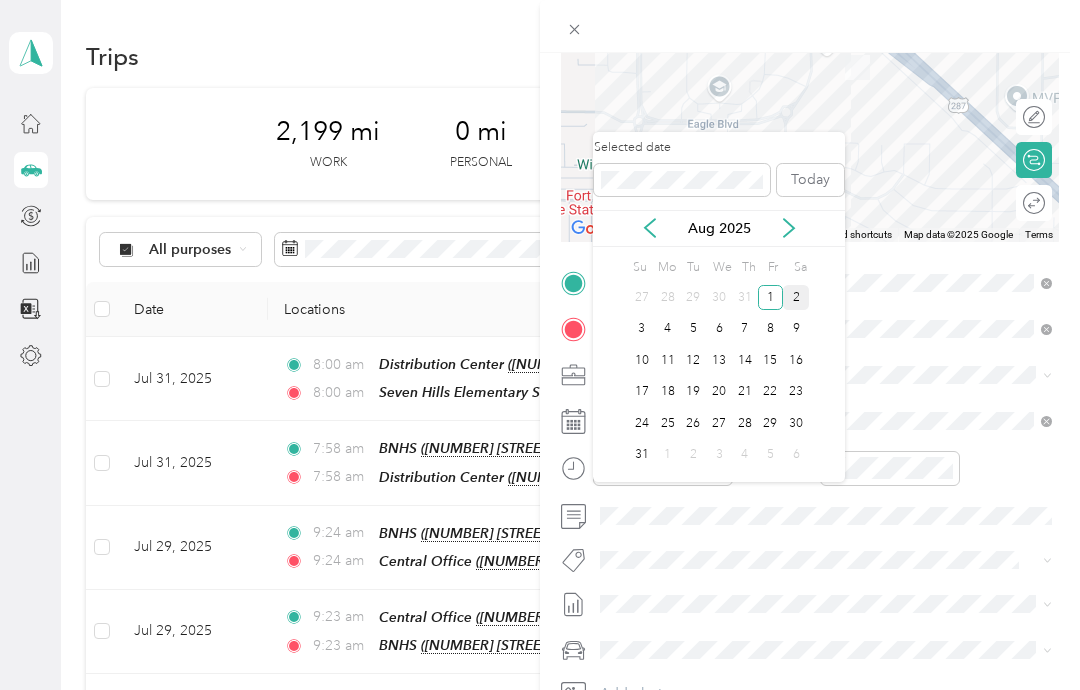 click on "1" at bounding box center (771, 297) 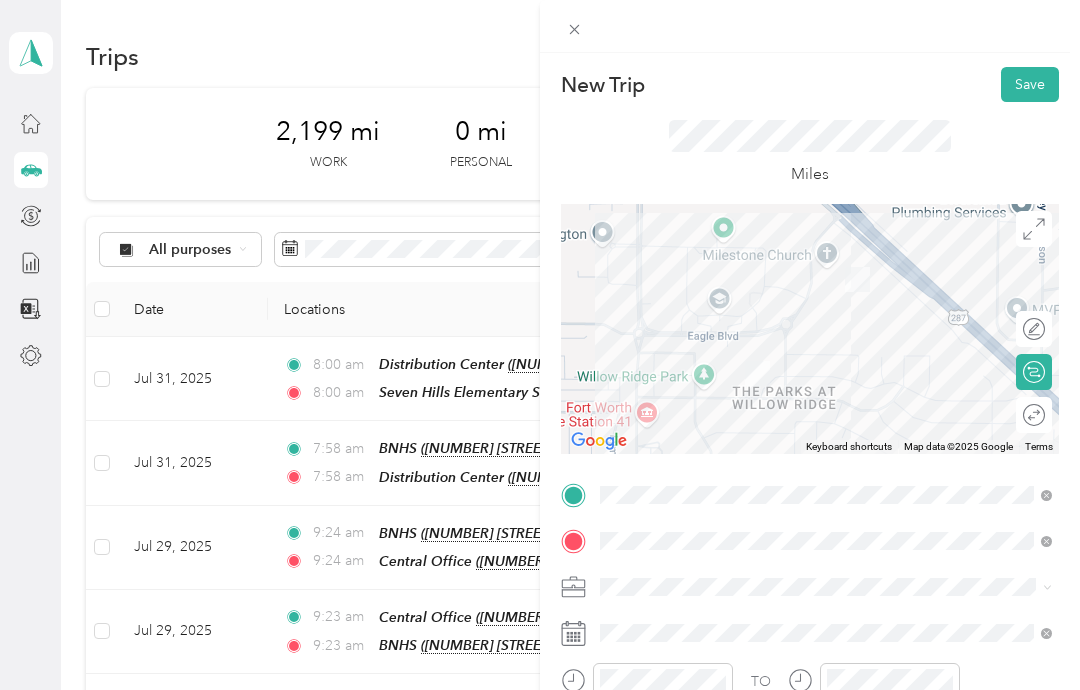 scroll, scrollTop: 0, scrollLeft: 0, axis: both 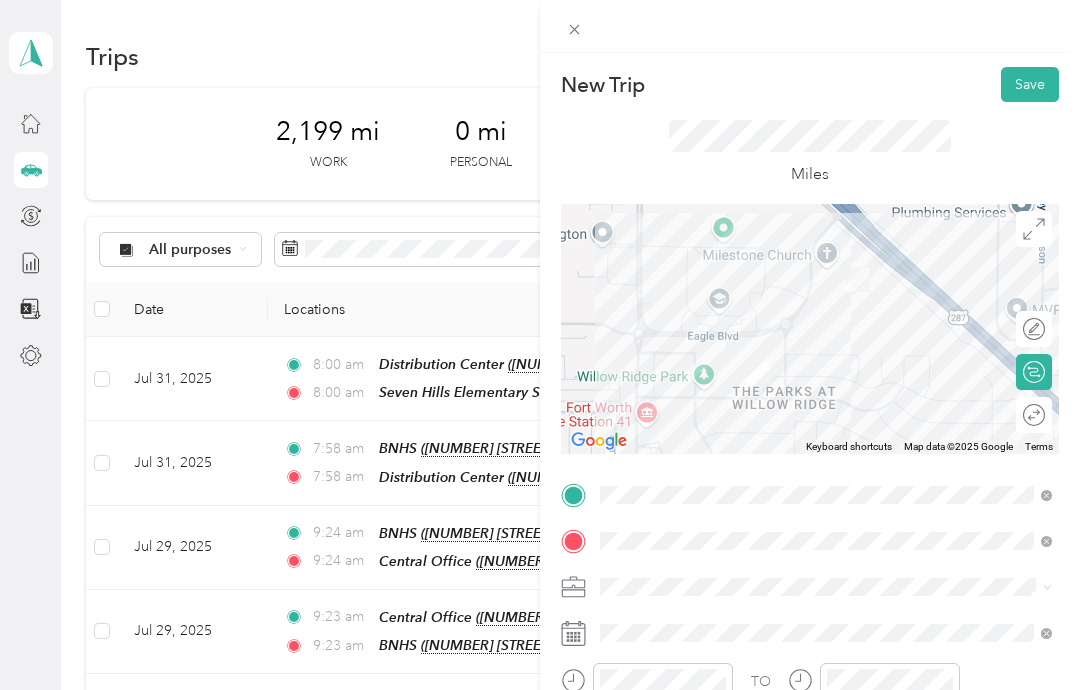 click on "Save" at bounding box center (1030, 84) 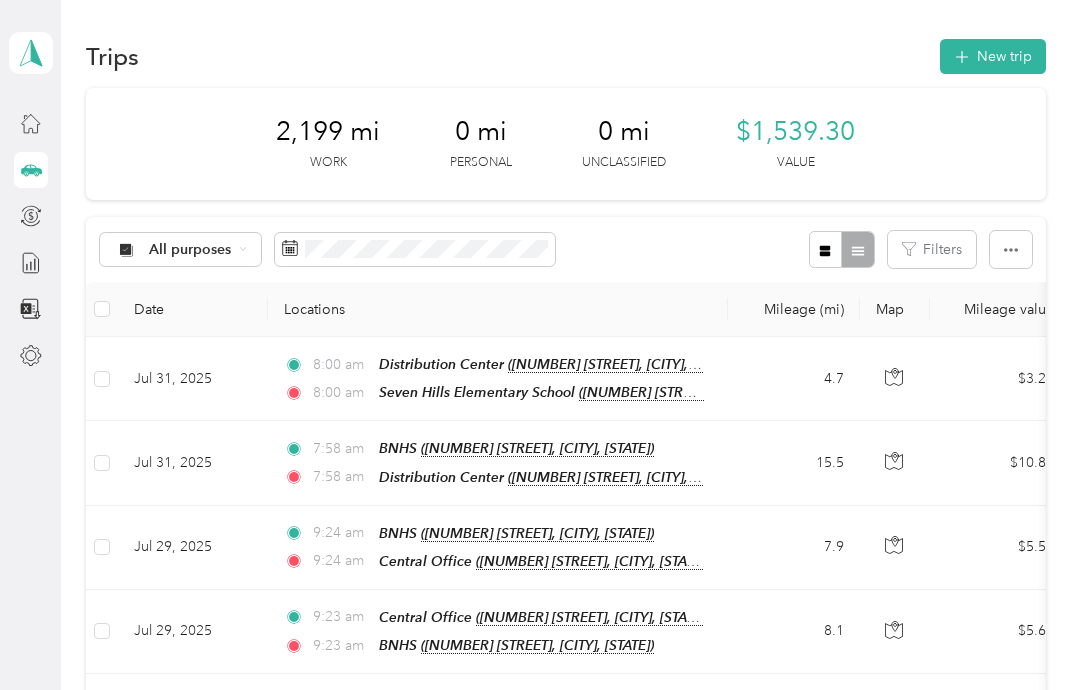 scroll, scrollTop: 0, scrollLeft: 0, axis: both 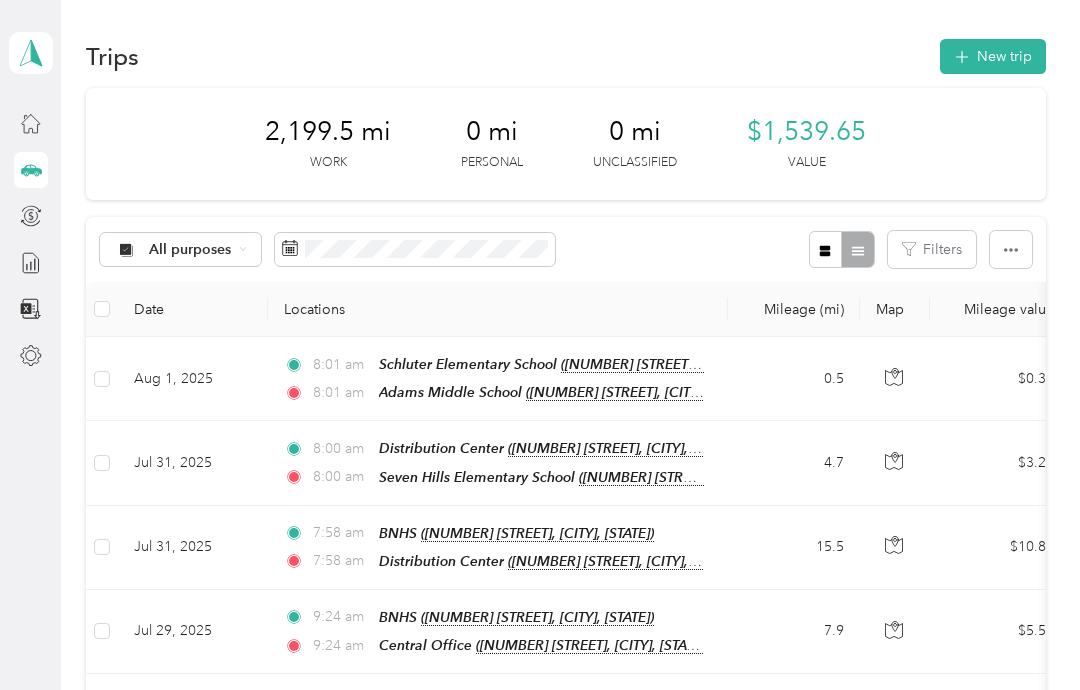 click on "New trip" at bounding box center (993, 56) 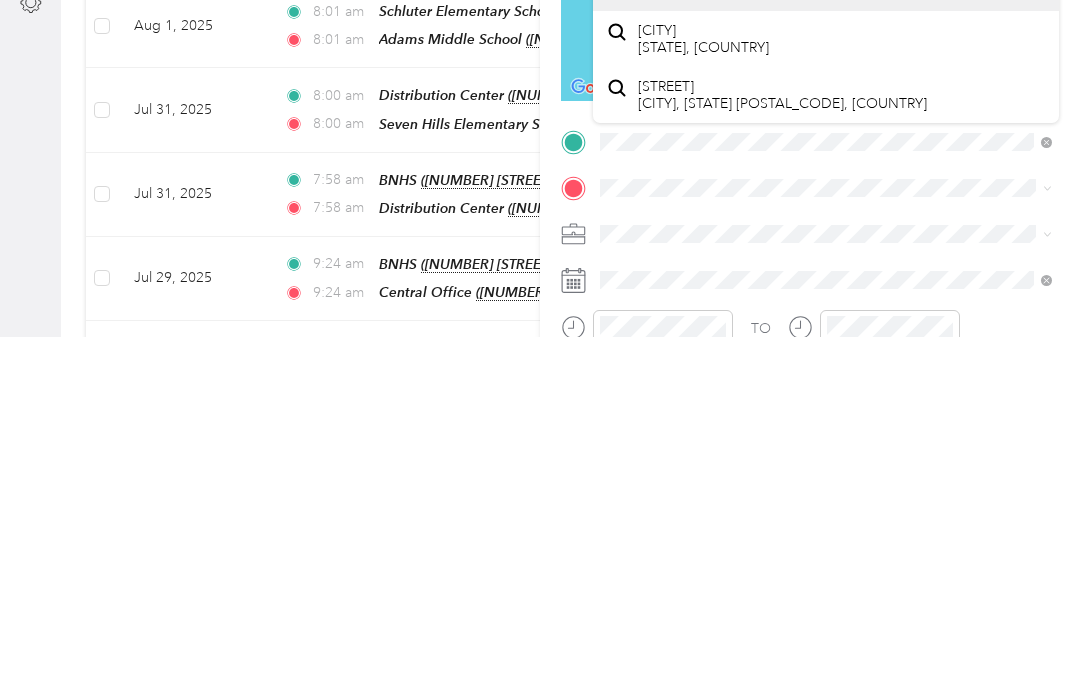 scroll, scrollTop: 80, scrollLeft: 0, axis: vertical 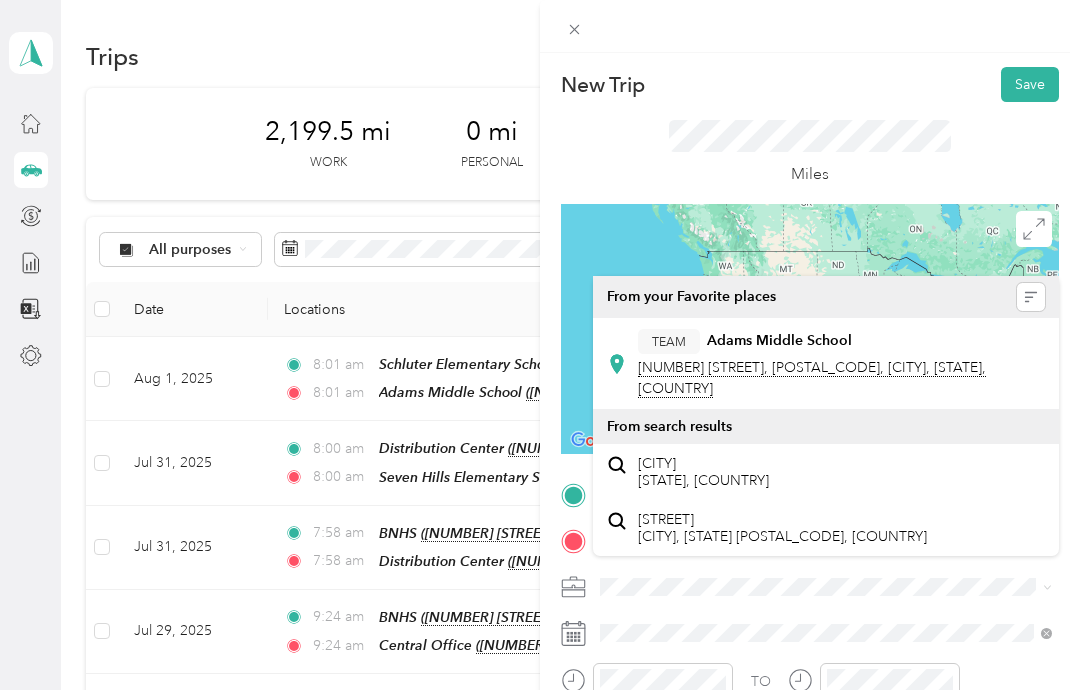click on "[SCHOOL_NAME]" at bounding box center [779, 341] 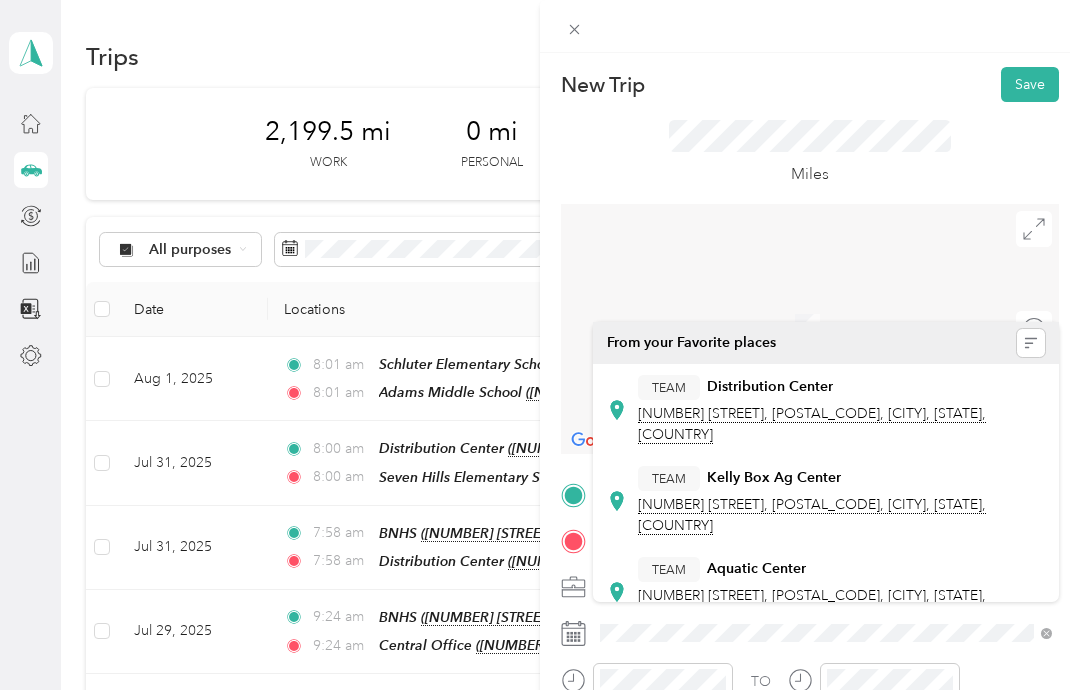 click on "TEAM" at bounding box center [669, 660] 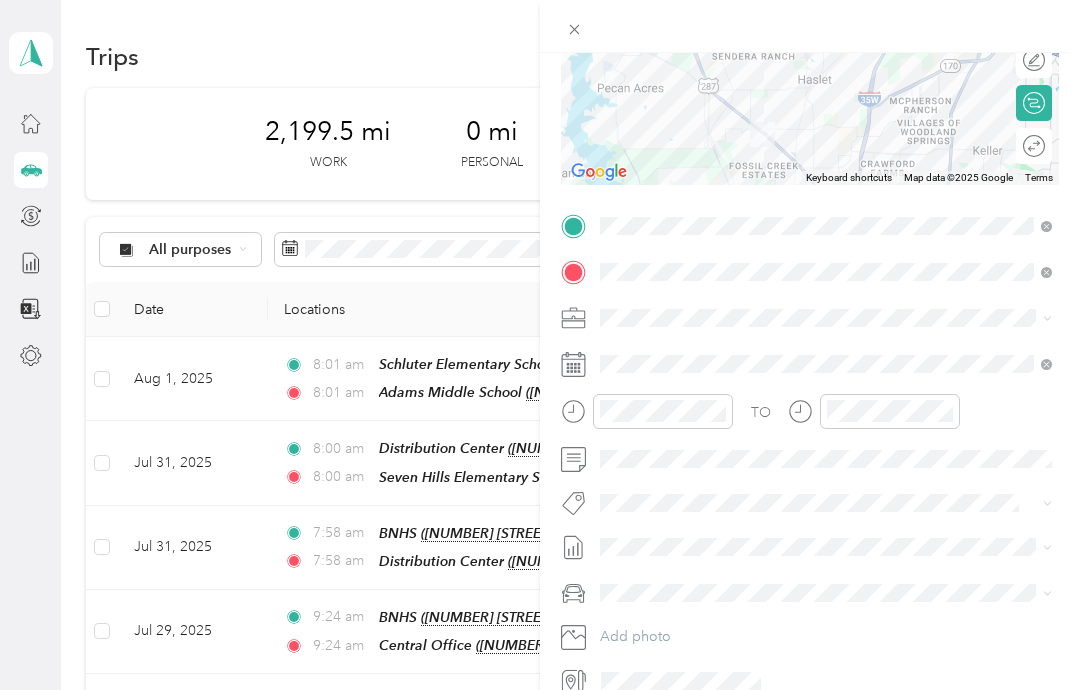 scroll, scrollTop: 266, scrollLeft: 0, axis: vertical 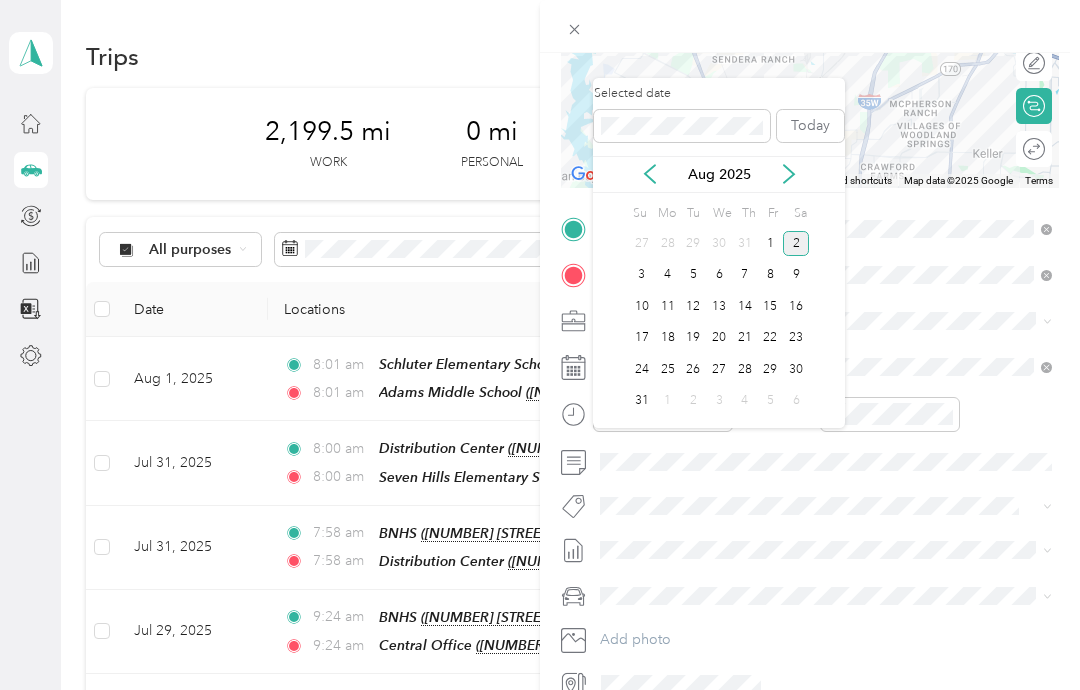 click on "1" at bounding box center (771, 243) 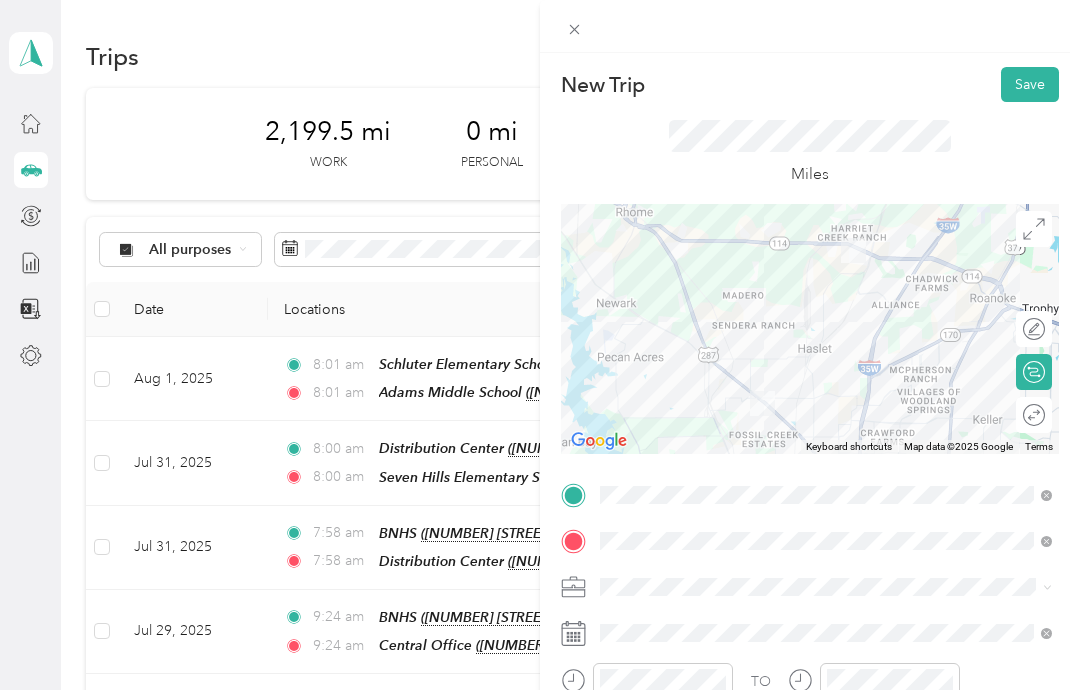 scroll, scrollTop: 0, scrollLeft: 0, axis: both 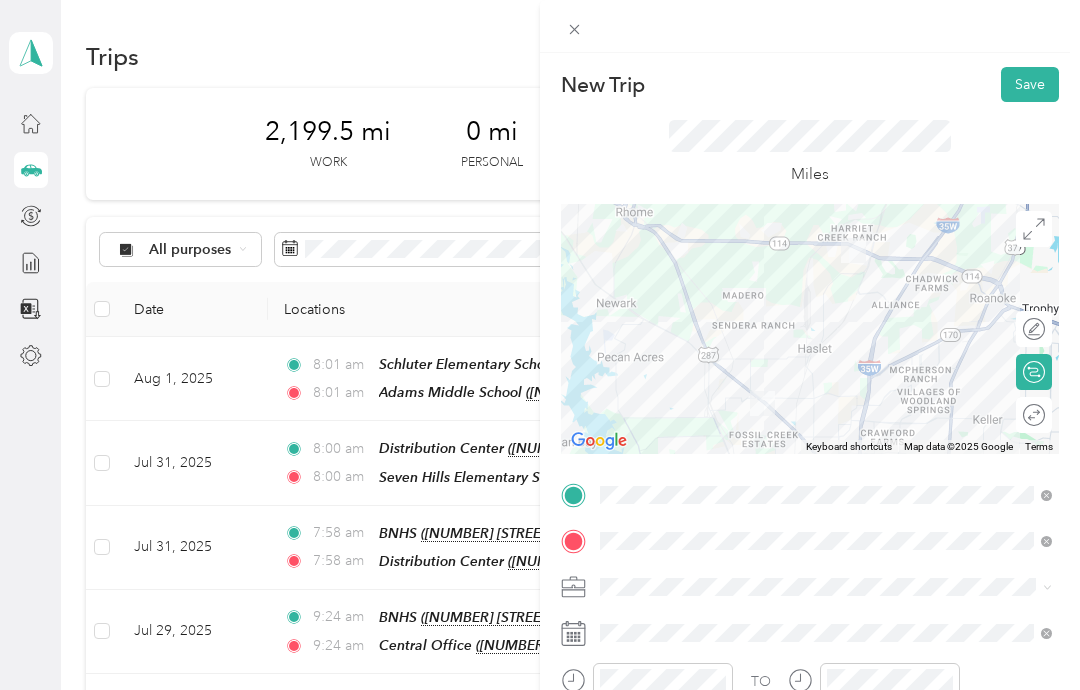 click on "Save" at bounding box center (1030, 84) 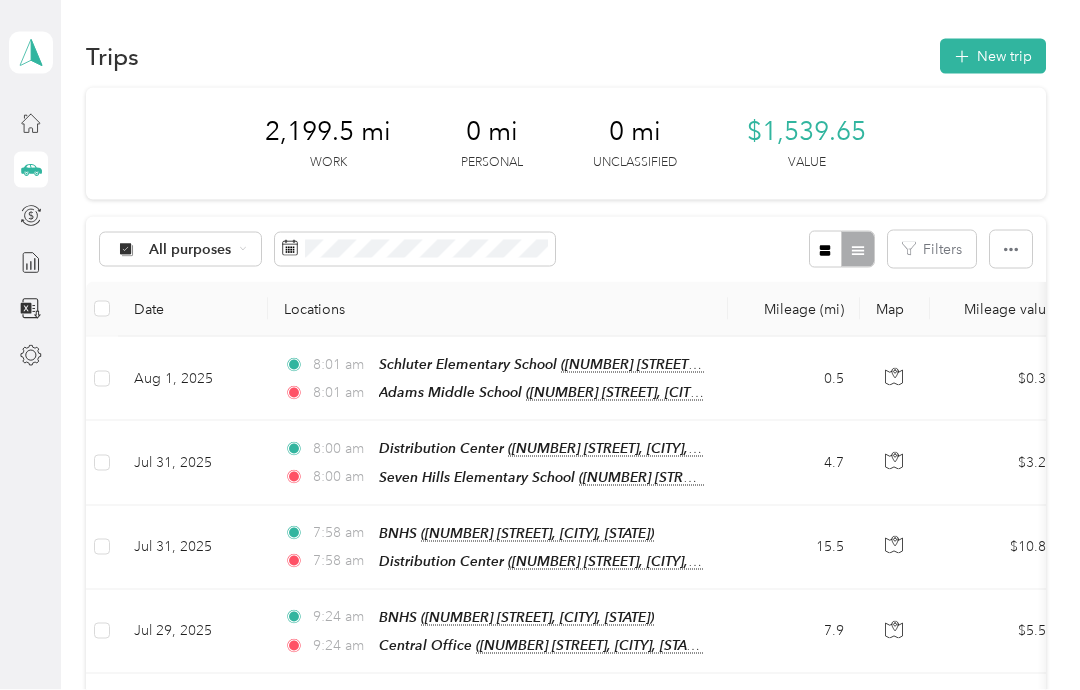 scroll, scrollTop: 0, scrollLeft: 0, axis: both 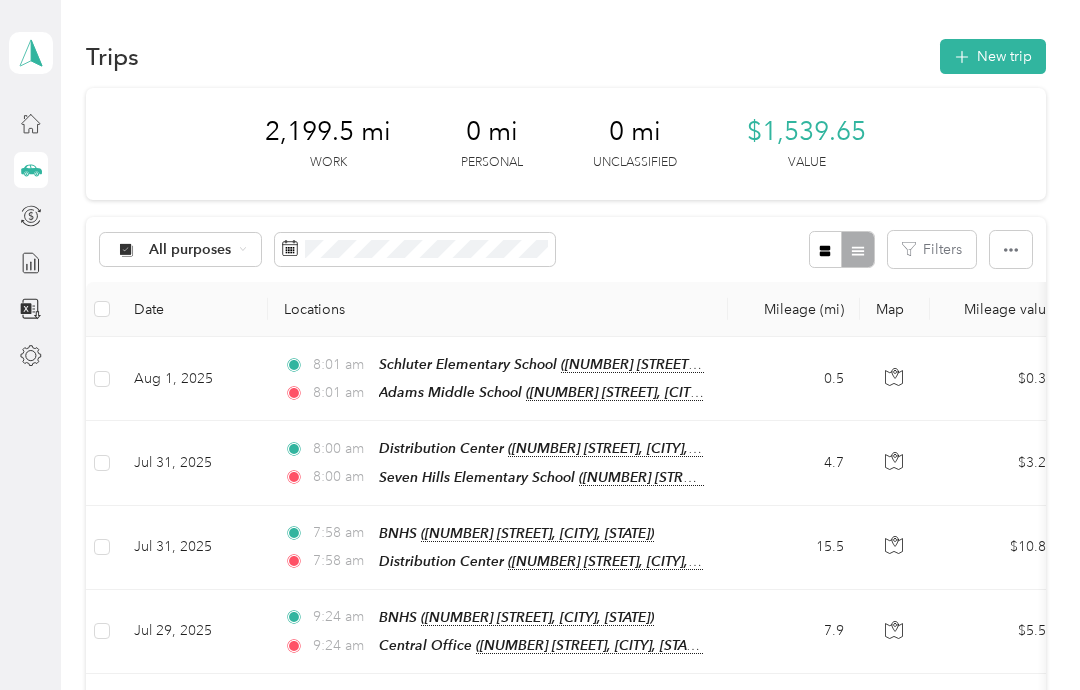 click on "New trip" at bounding box center (993, 56) 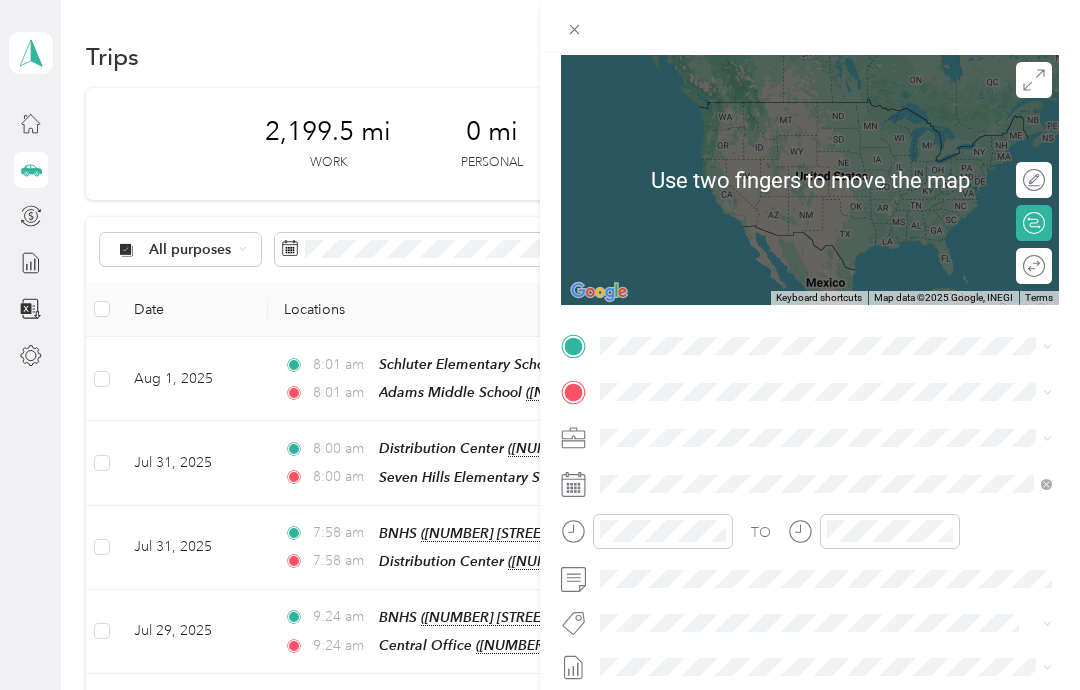 scroll, scrollTop: 203, scrollLeft: 0, axis: vertical 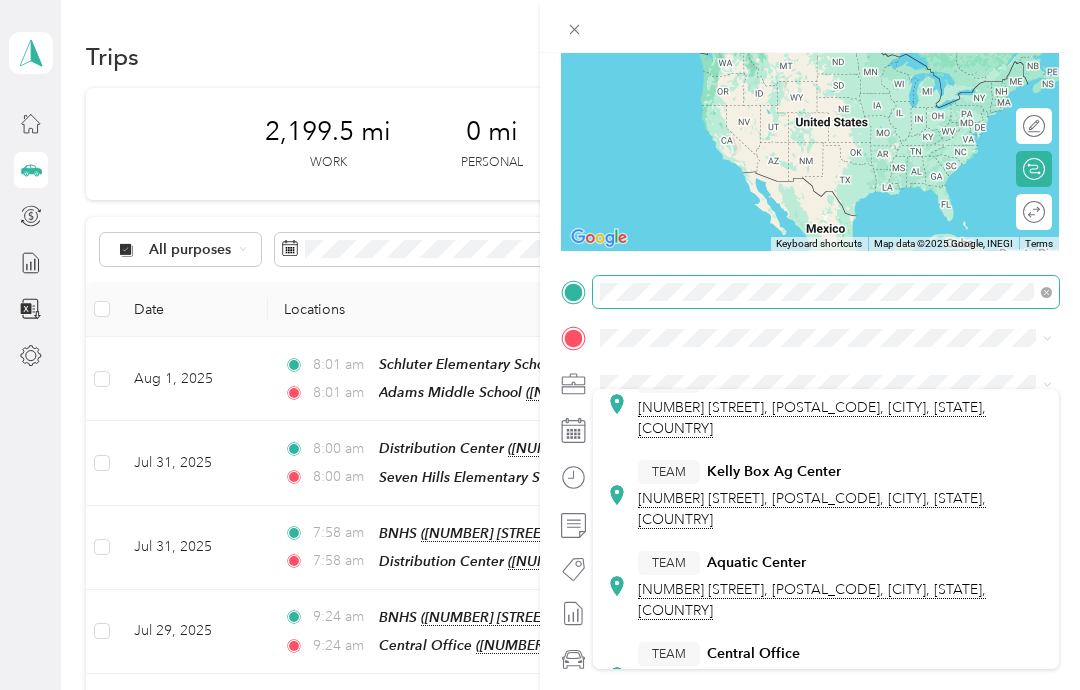 click on "TEAM Central Office" at bounding box center (842, 654) 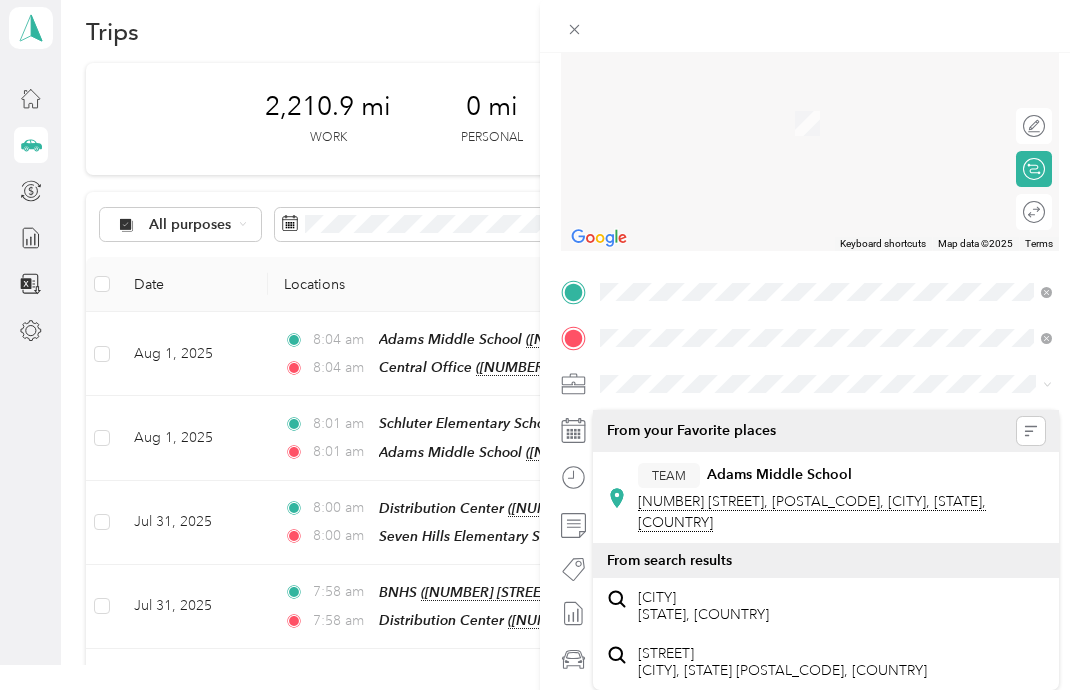 click on "TEAM Adams Middle School" at bounding box center [842, 475] 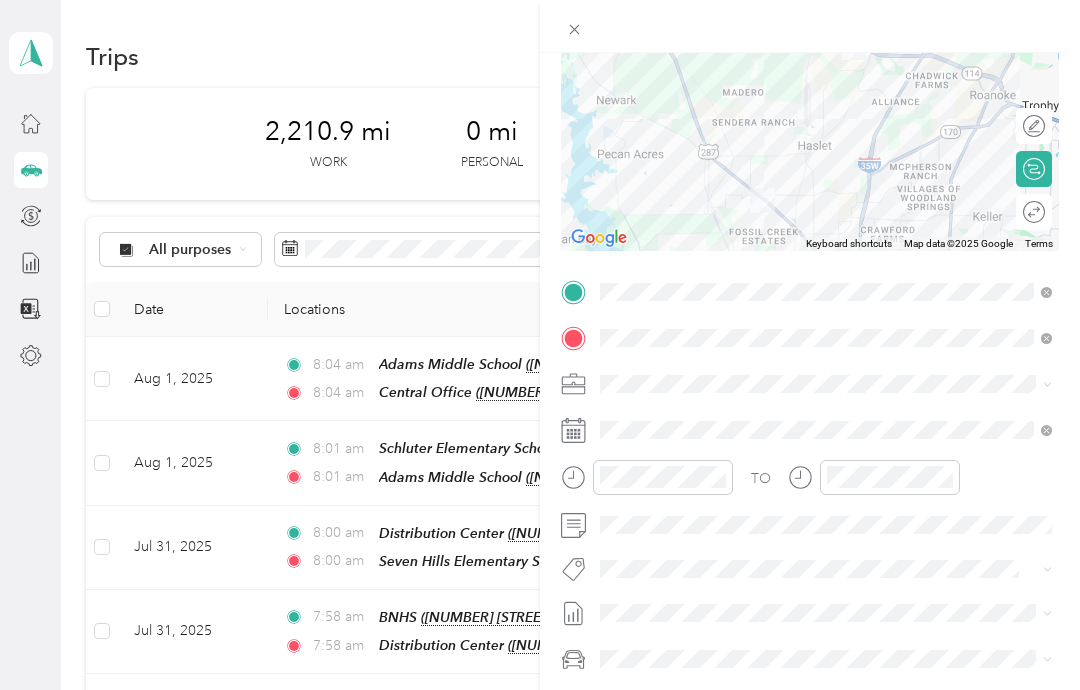 click at bounding box center (810, 126) 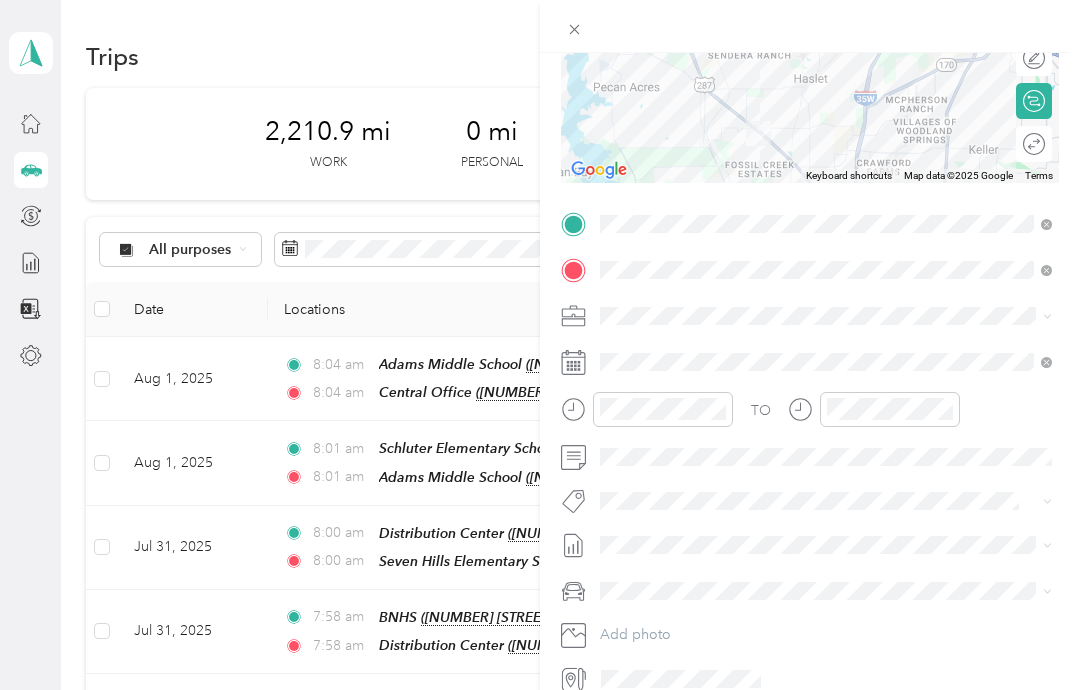 scroll, scrollTop: 270, scrollLeft: 0, axis: vertical 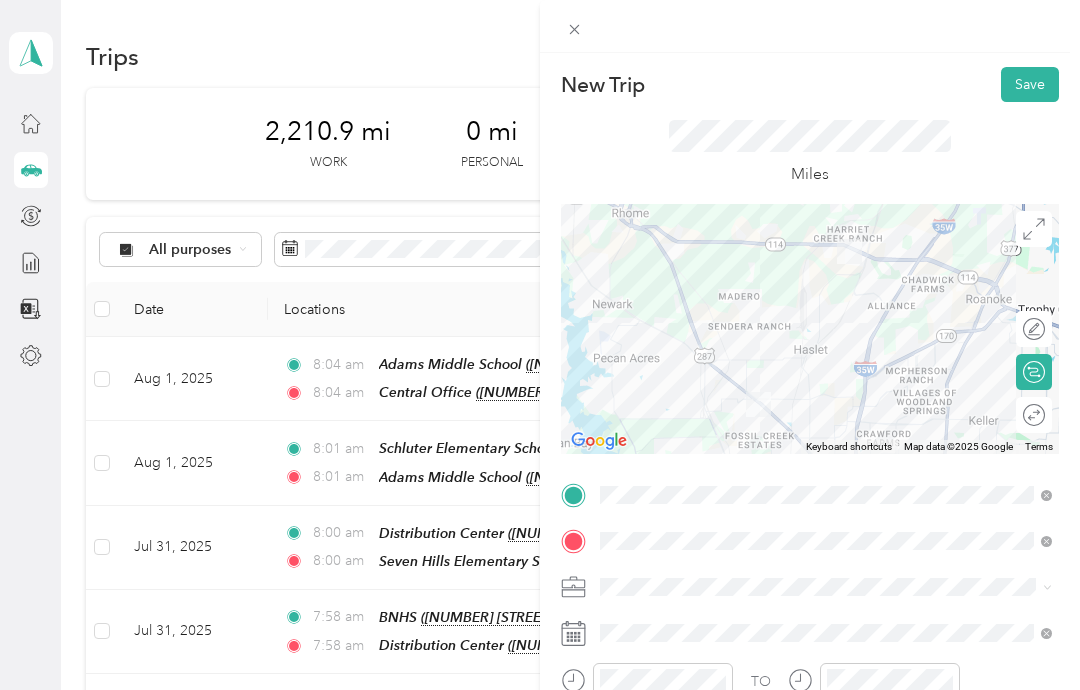 click on "Save" at bounding box center [1030, 84] 